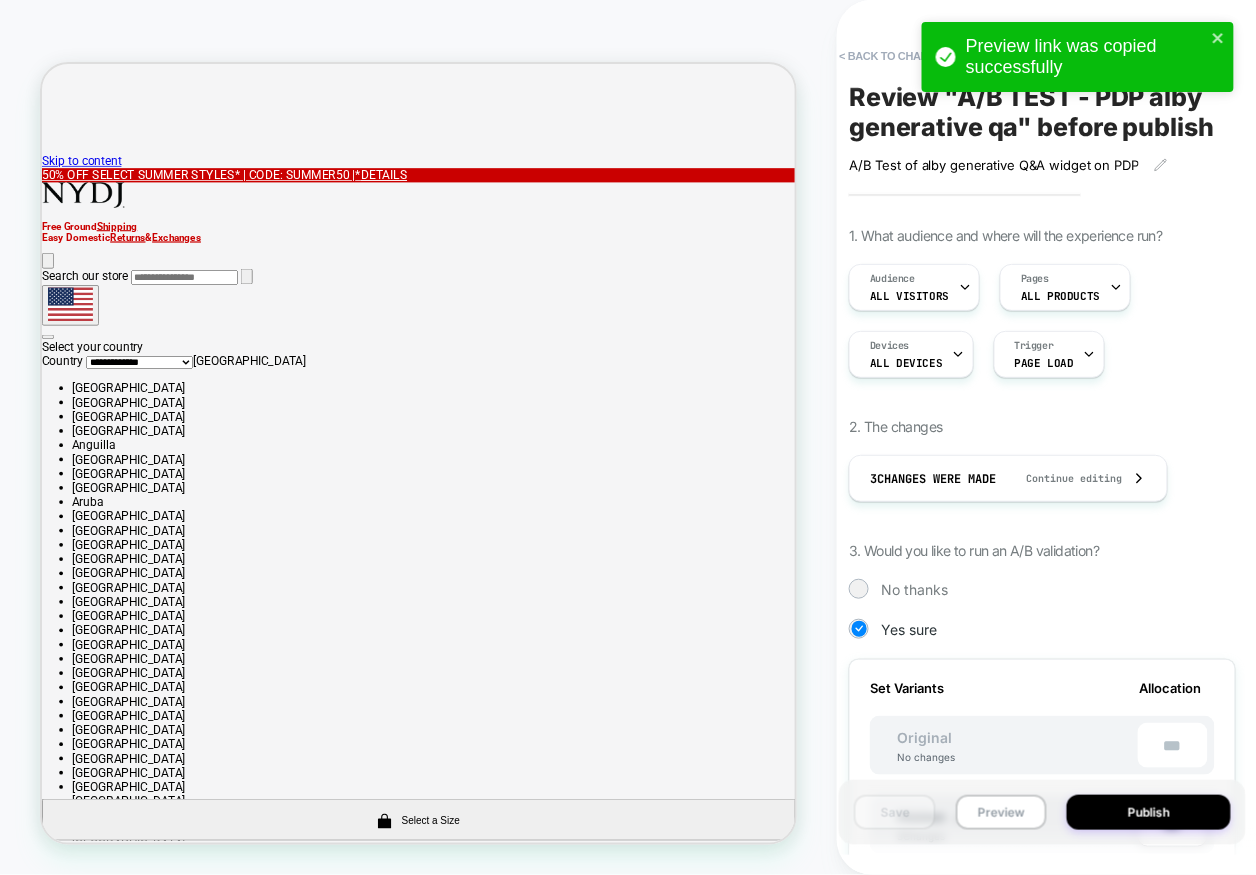 scroll, scrollTop: 514, scrollLeft: 0, axis: vertical 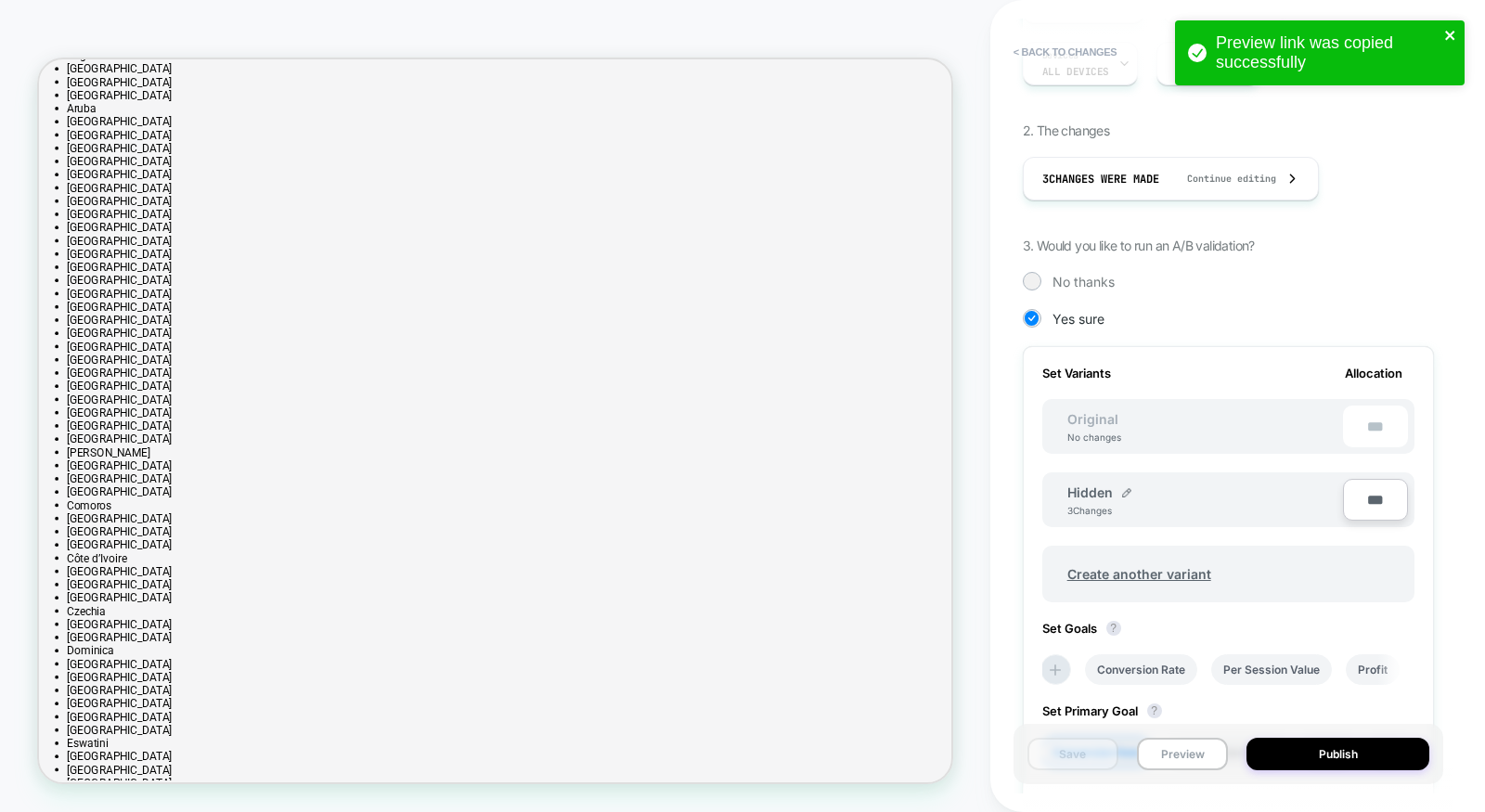 click 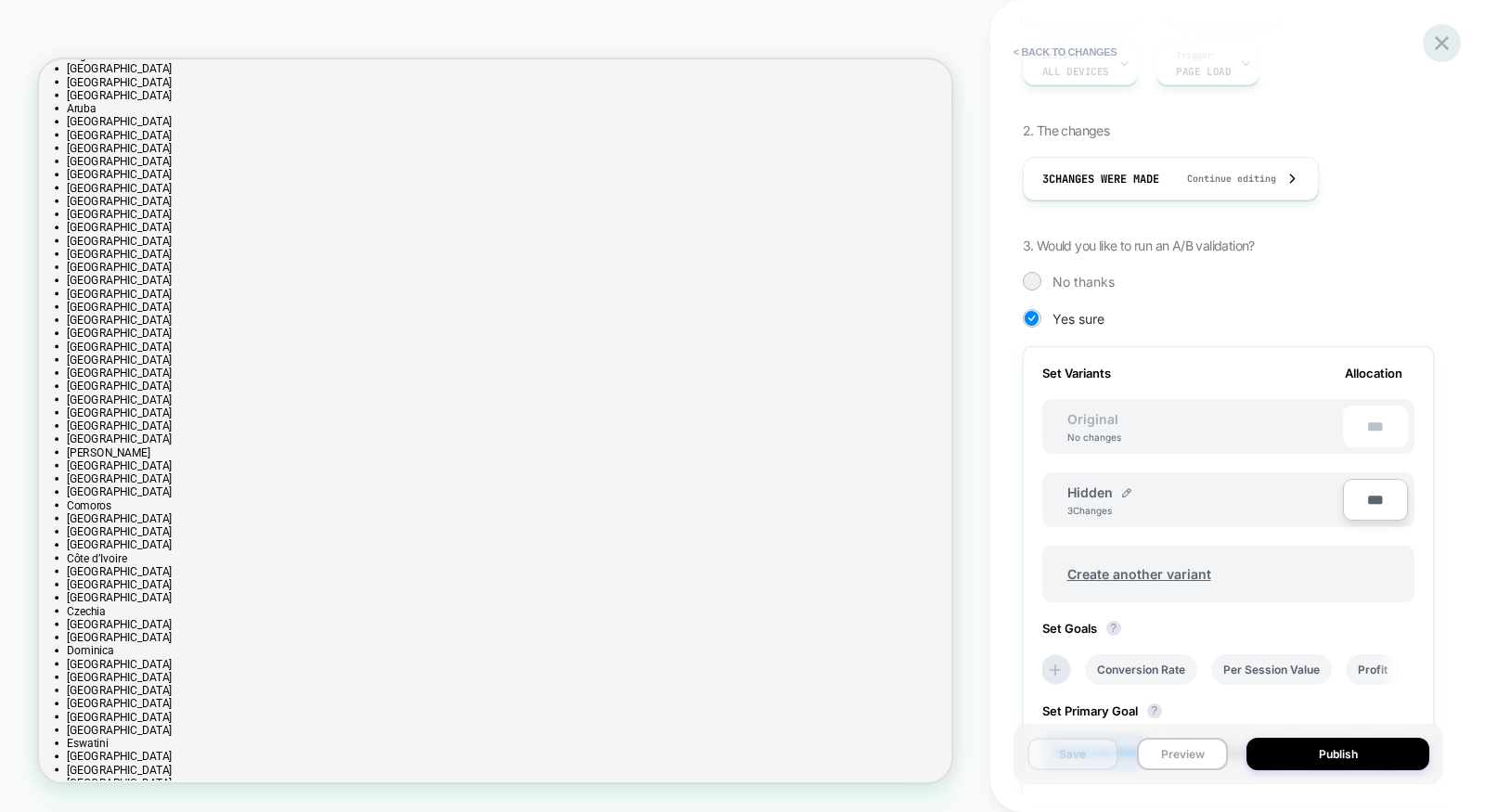 click 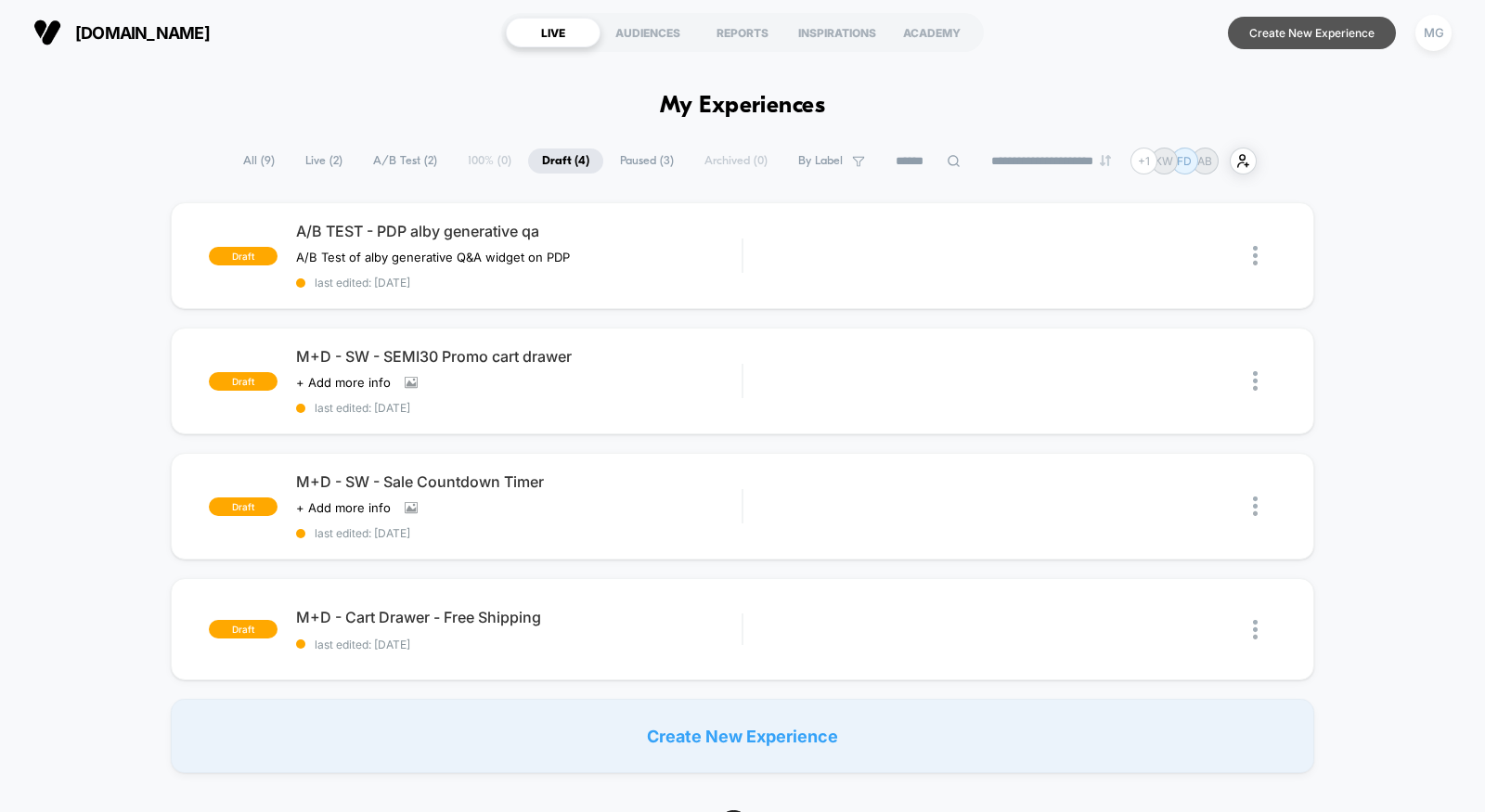 click on "Create New Experience" at bounding box center (1311, 32) 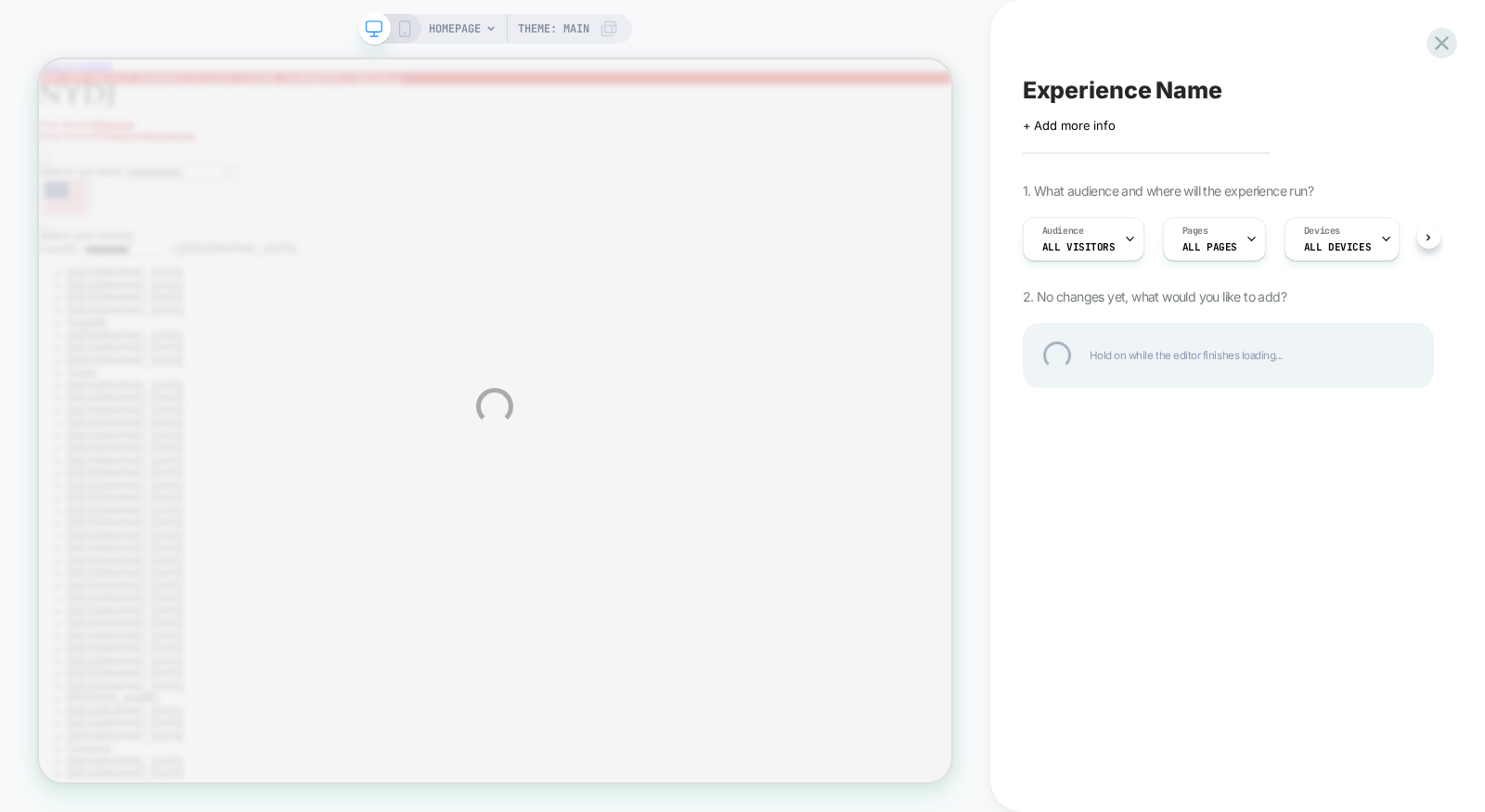 scroll, scrollTop: 0, scrollLeft: 0, axis: both 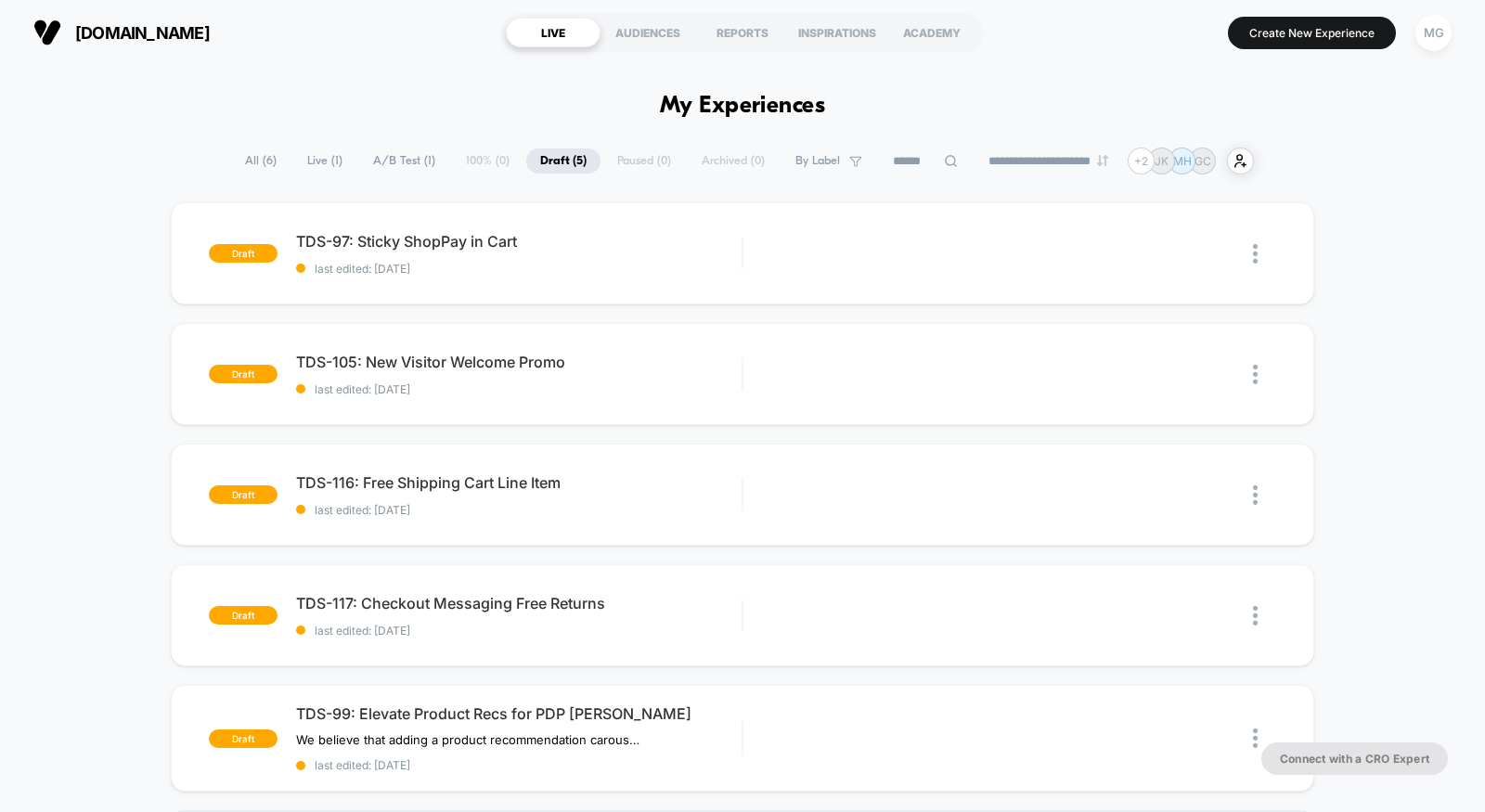 click on "A/B Test ( 1 )" at bounding box center [404, 161] 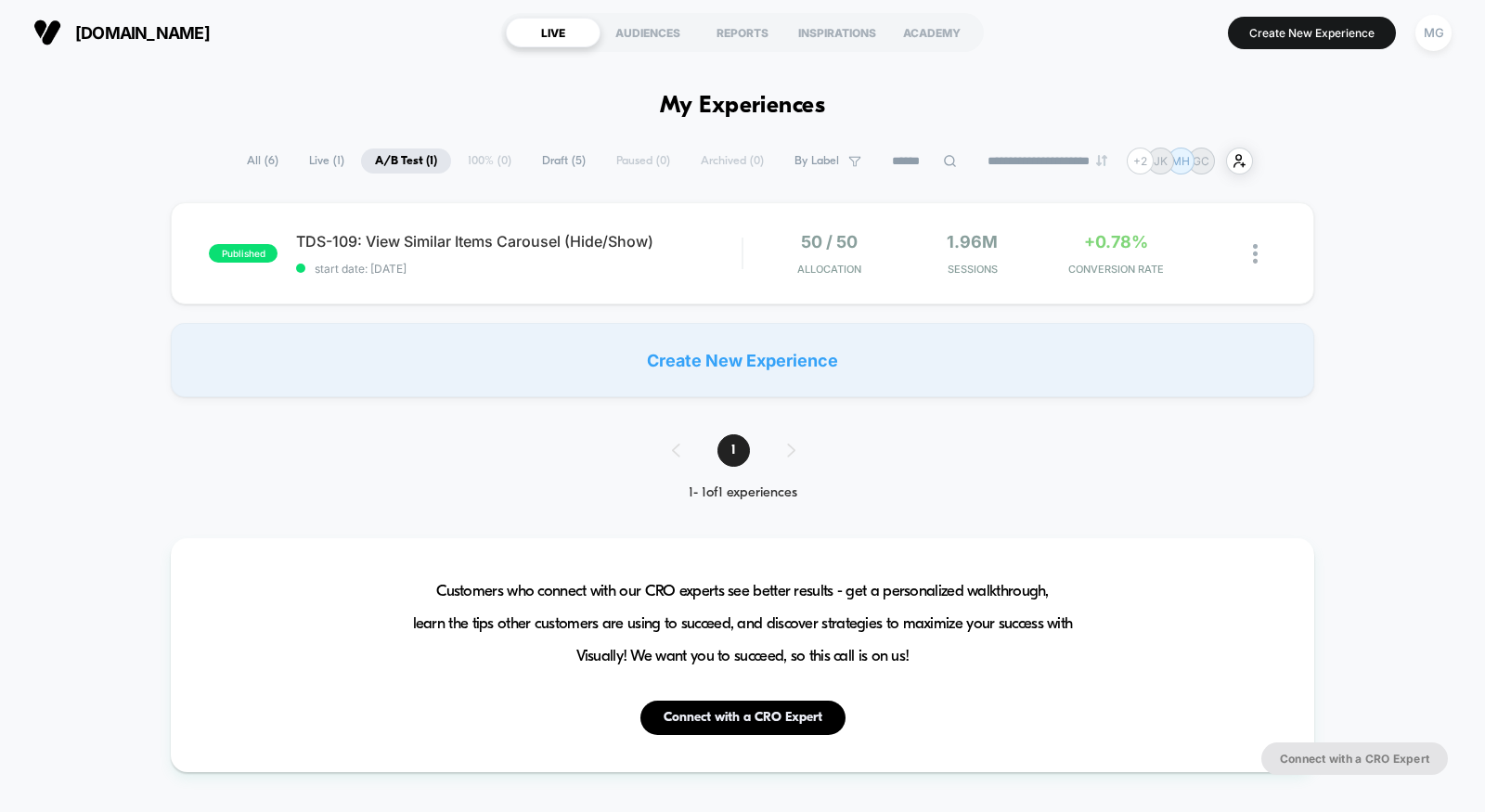 click on "Draft ( 5 )" at bounding box center (563, 161) 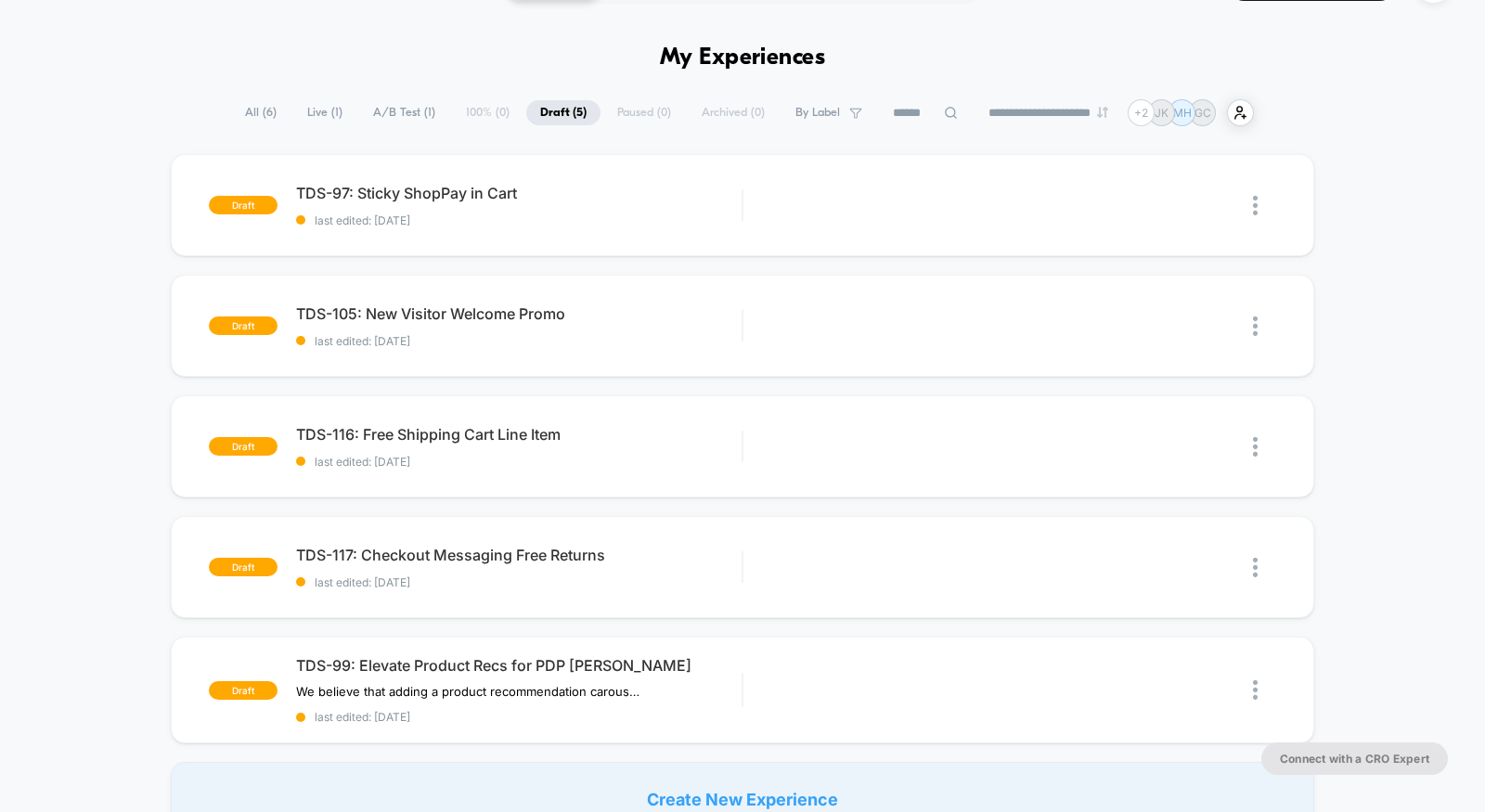 scroll, scrollTop: 0, scrollLeft: 0, axis: both 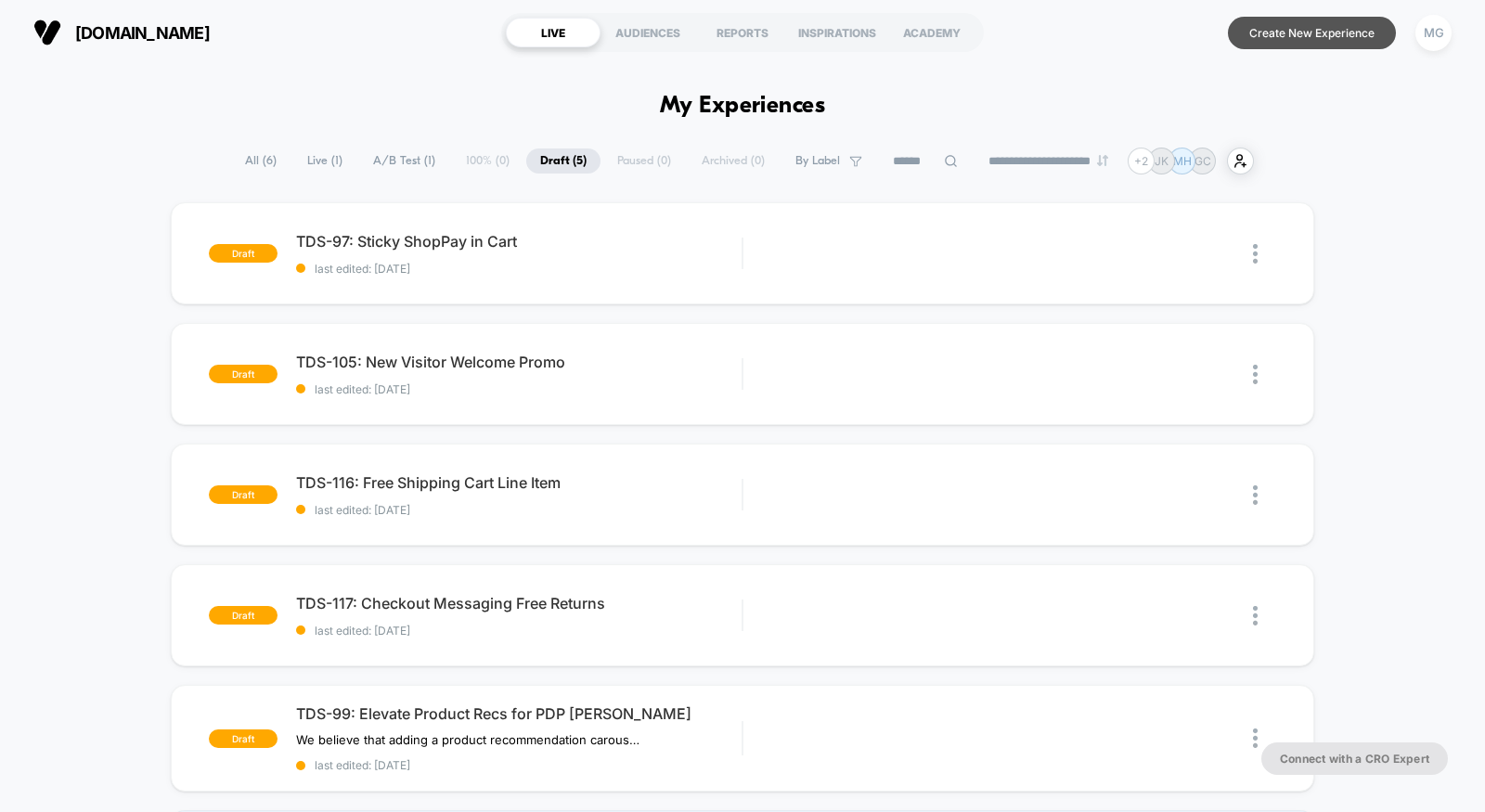 click on "Create New Experience" at bounding box center [1311, 32] 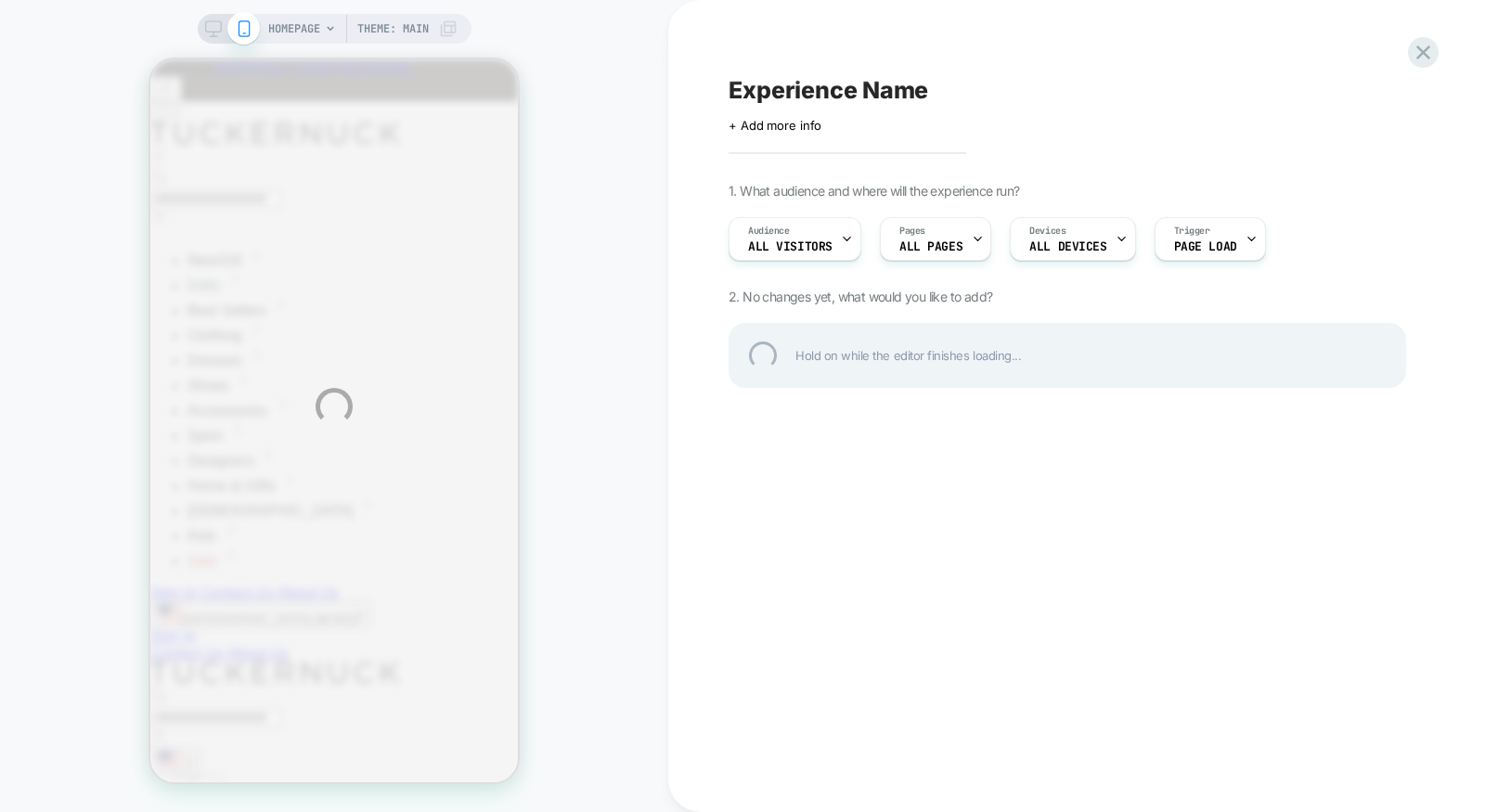 scroll, scrollTop: 0, scrollLeft: 0, axis: both 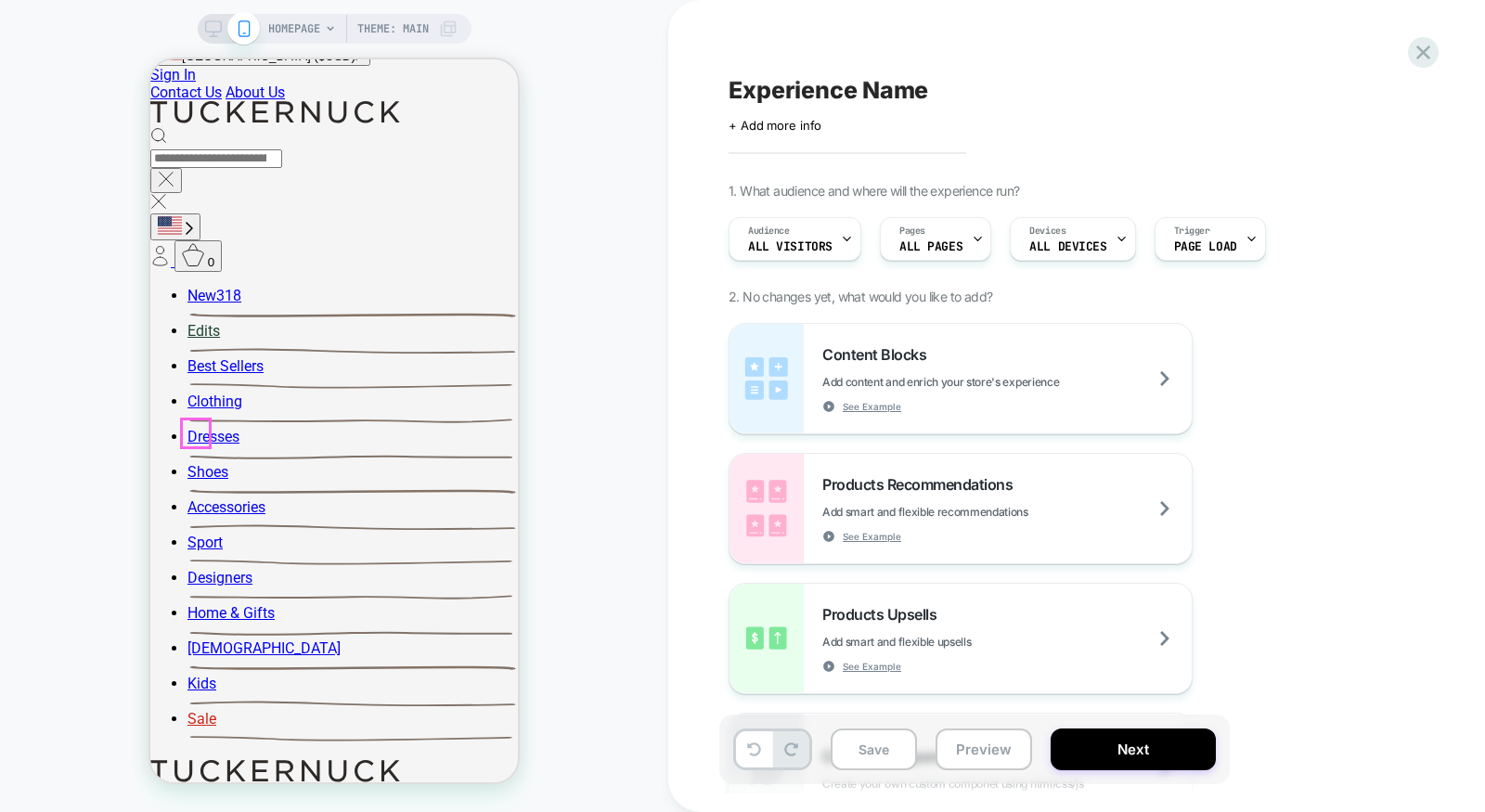 click 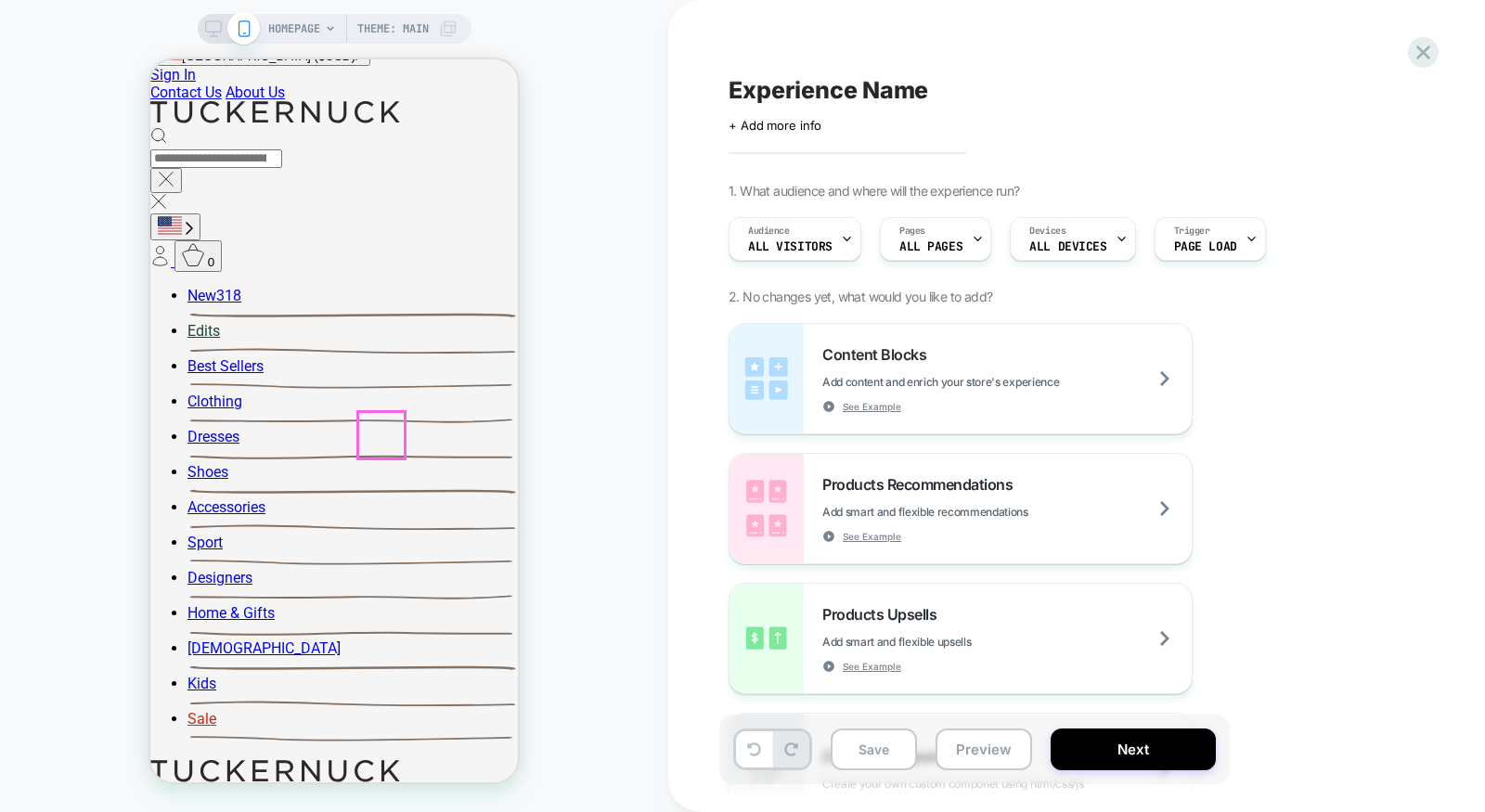 scroll, scrollTop: 461, scrollLeft: 0, axis: vertical 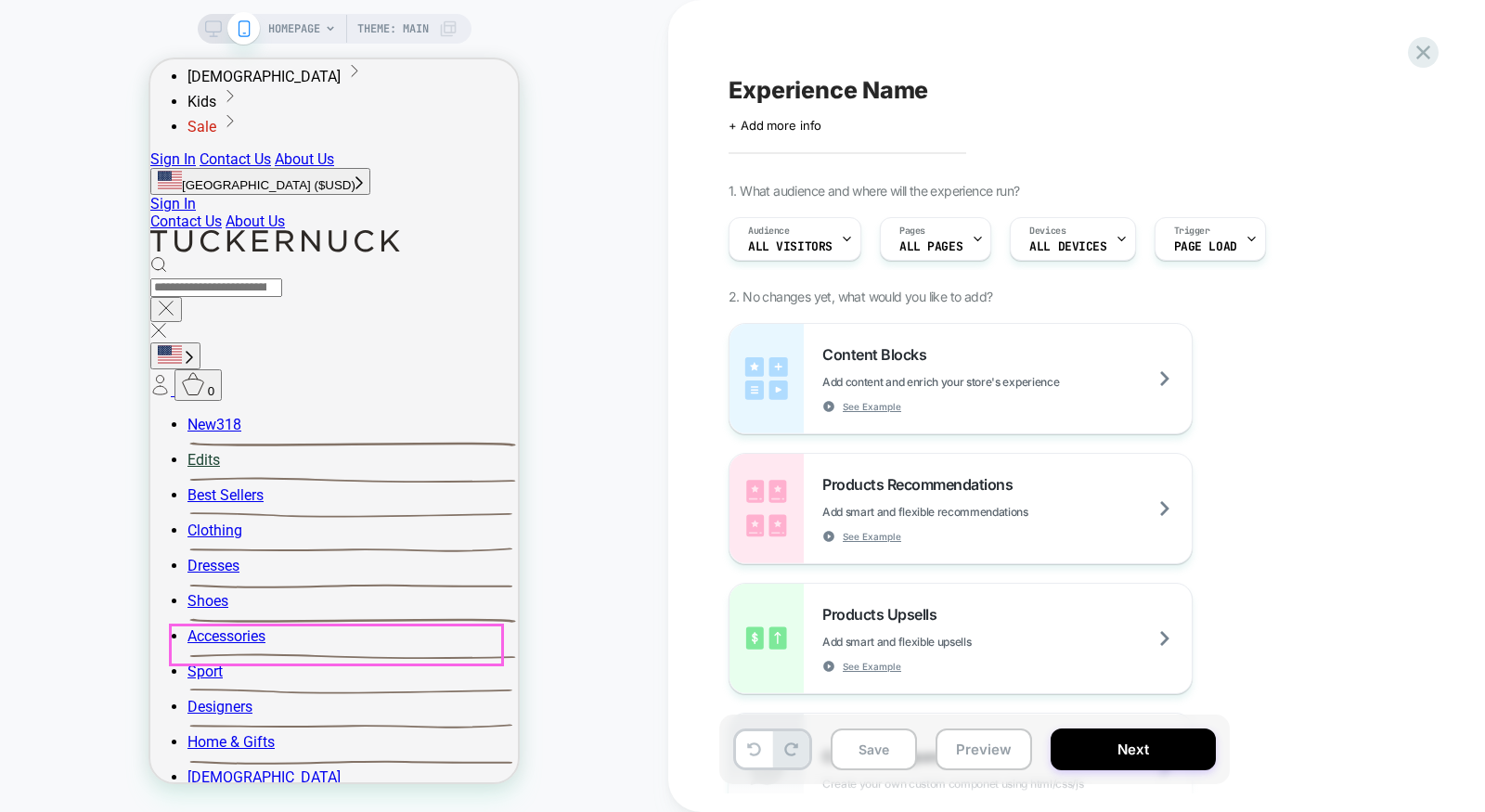 click on "Add to bag" at bounding box center (187, 248679) 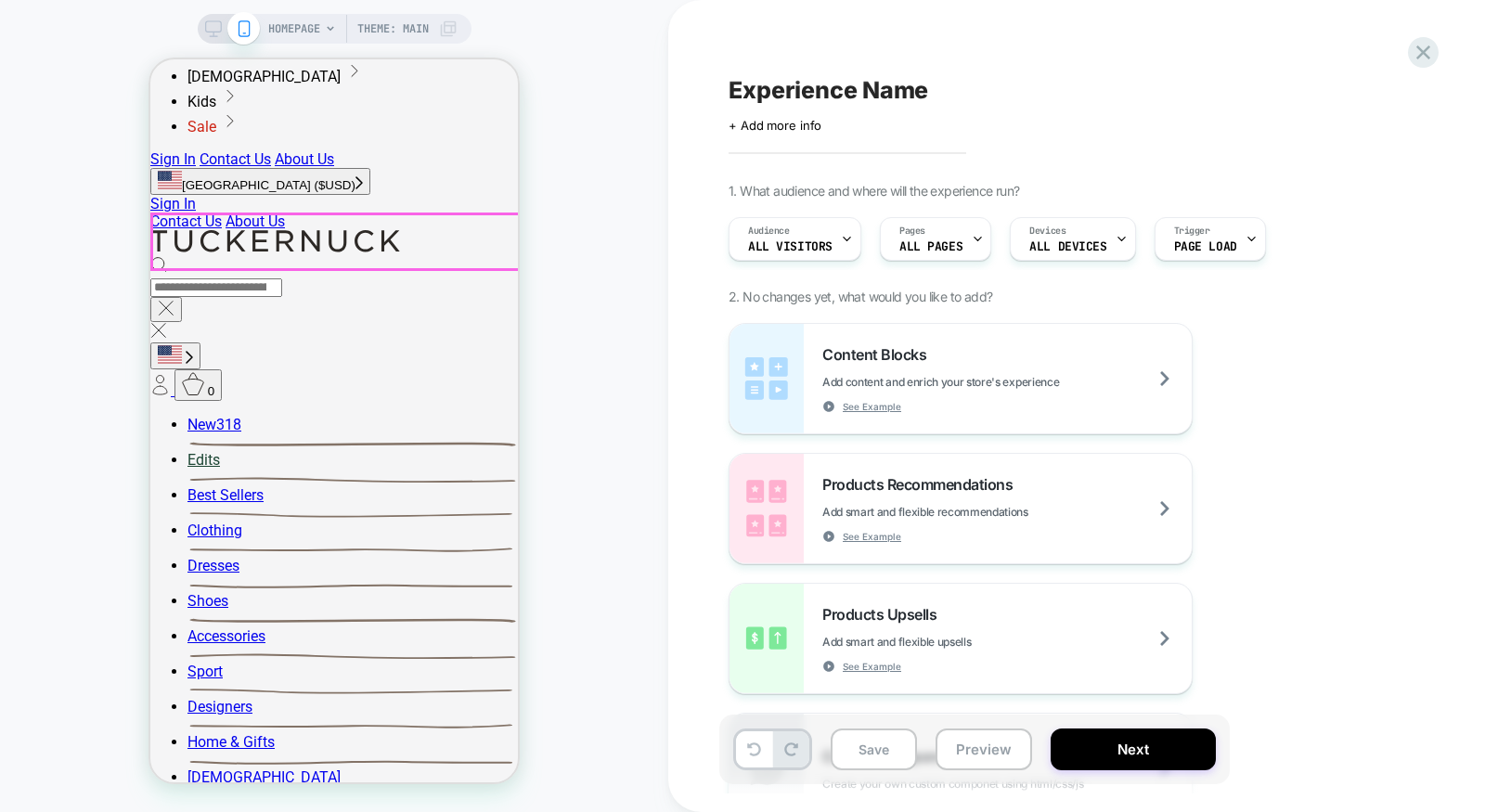 scroll, scrollTop: 590, scrollLeft: 0, axis: vertical 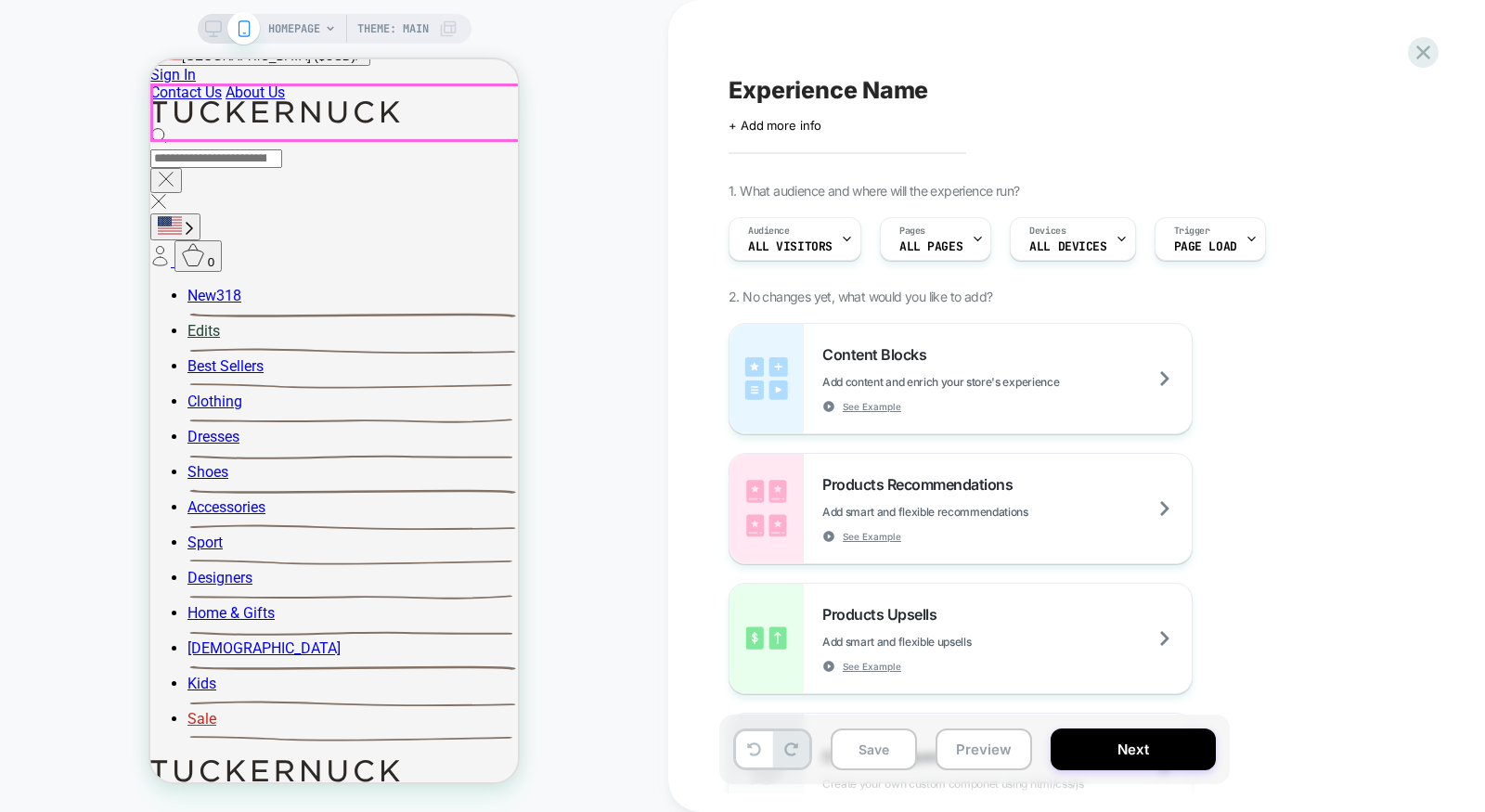 click on "FREE US  SHIPPING
&  FREE RETURNS
New
318" at bounding box center (150, 59) 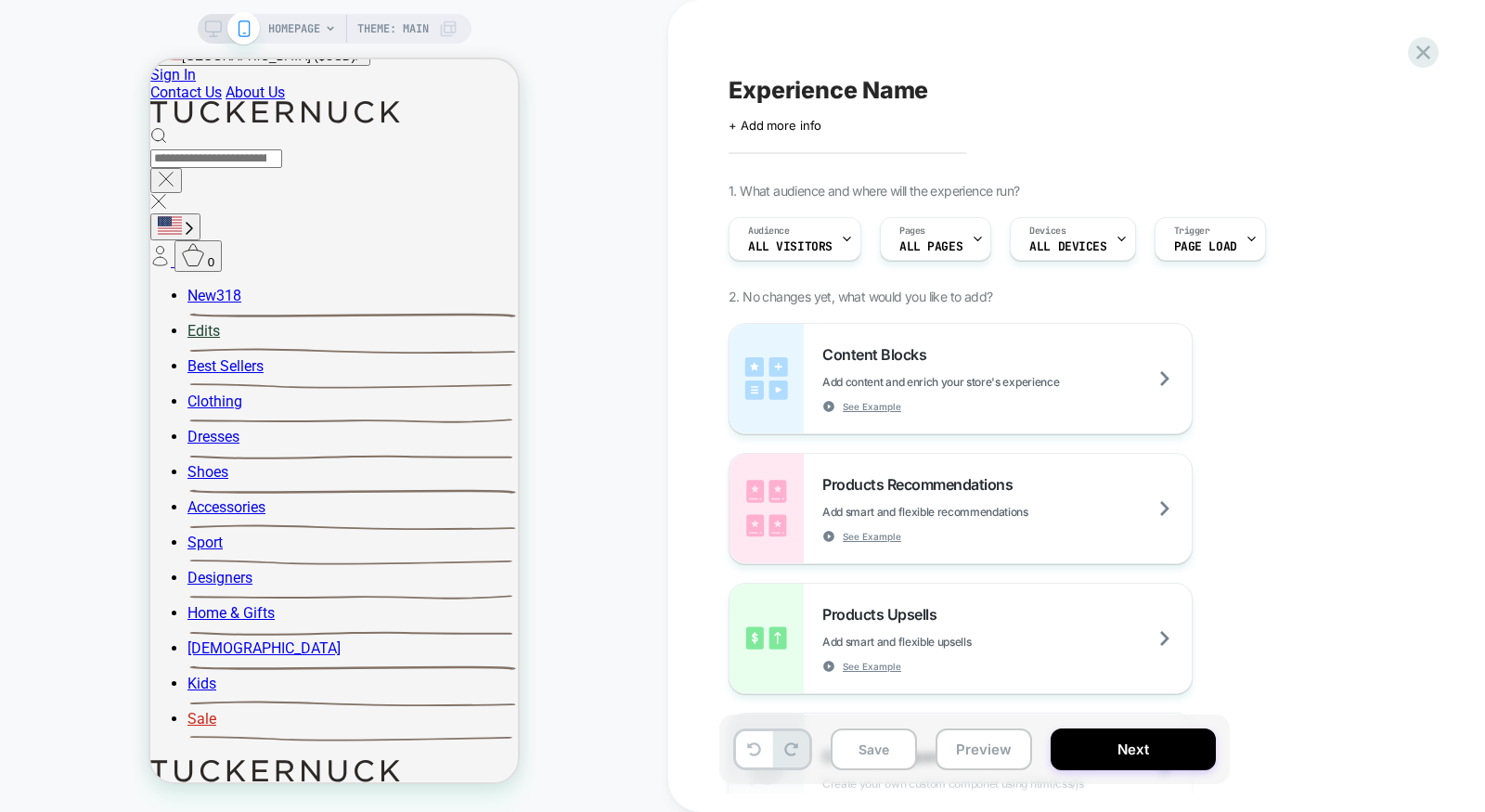 click on "HOMEPAGE" at bounding box center [294, 29] 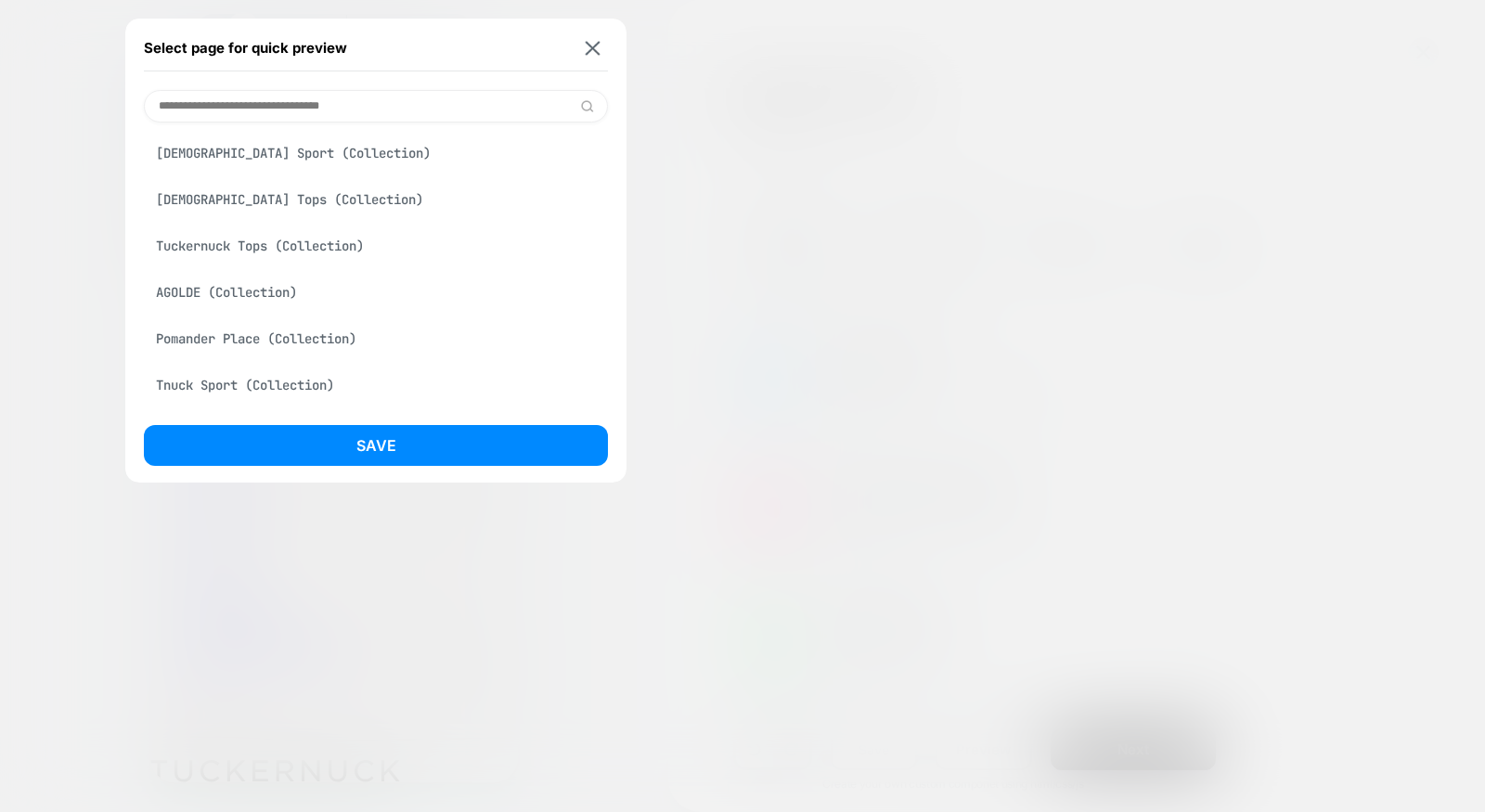 scroll, scrollTop: 105, scrollLeft: 0, axis: vertical 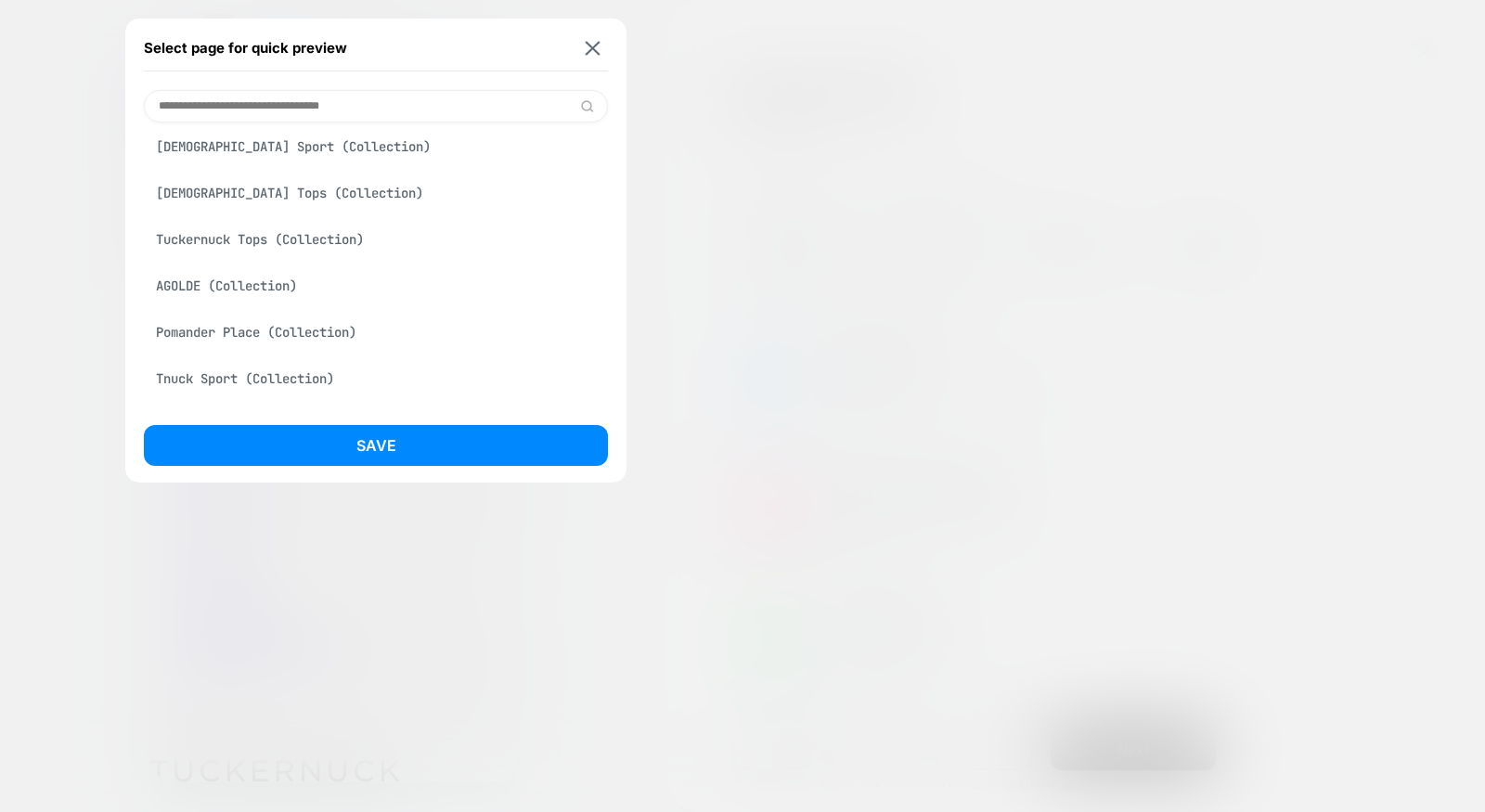 click on "Select page for quick preview" at bounding box center (376, 48) 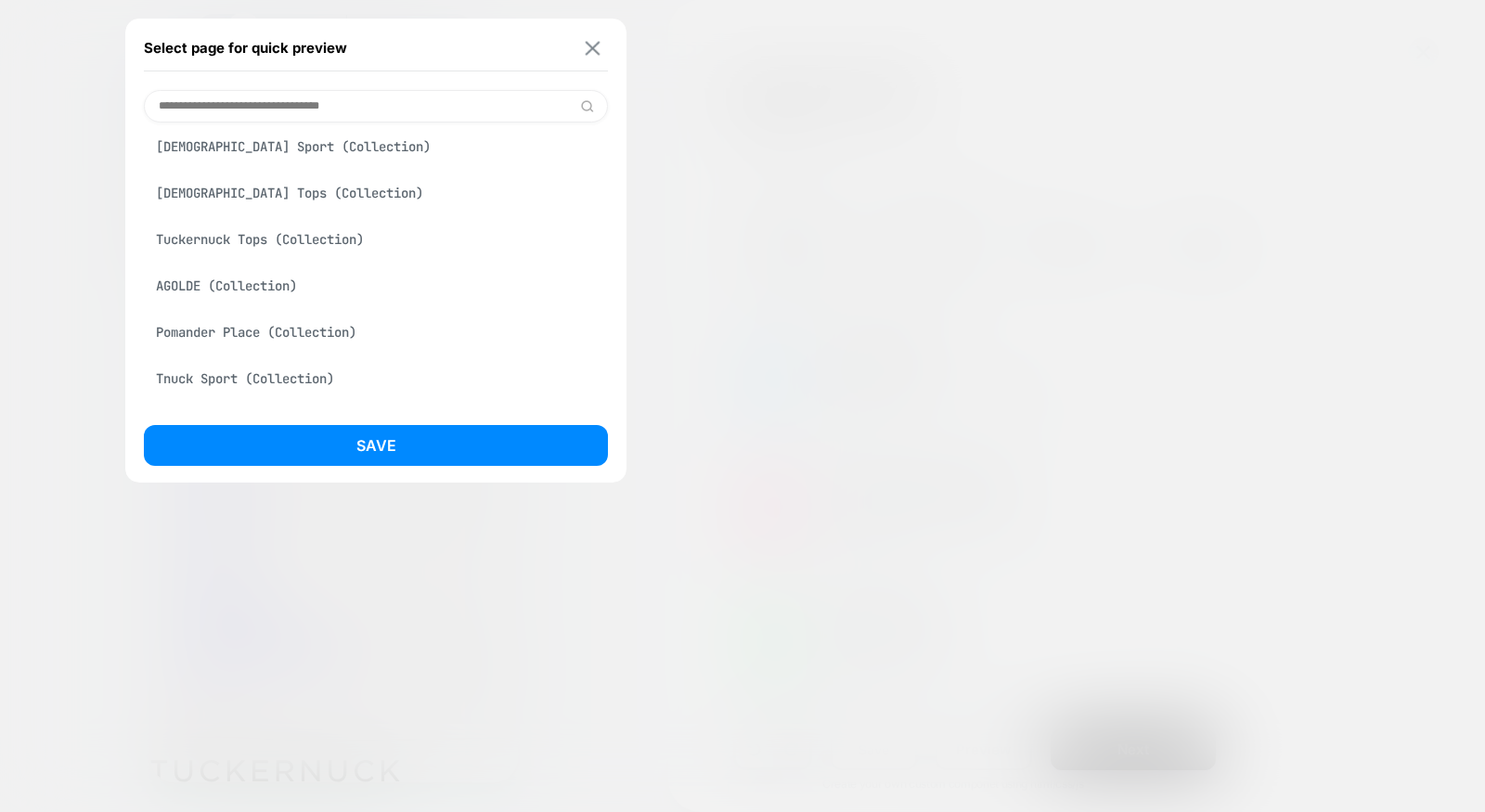 click at bounding box center [593, 47] 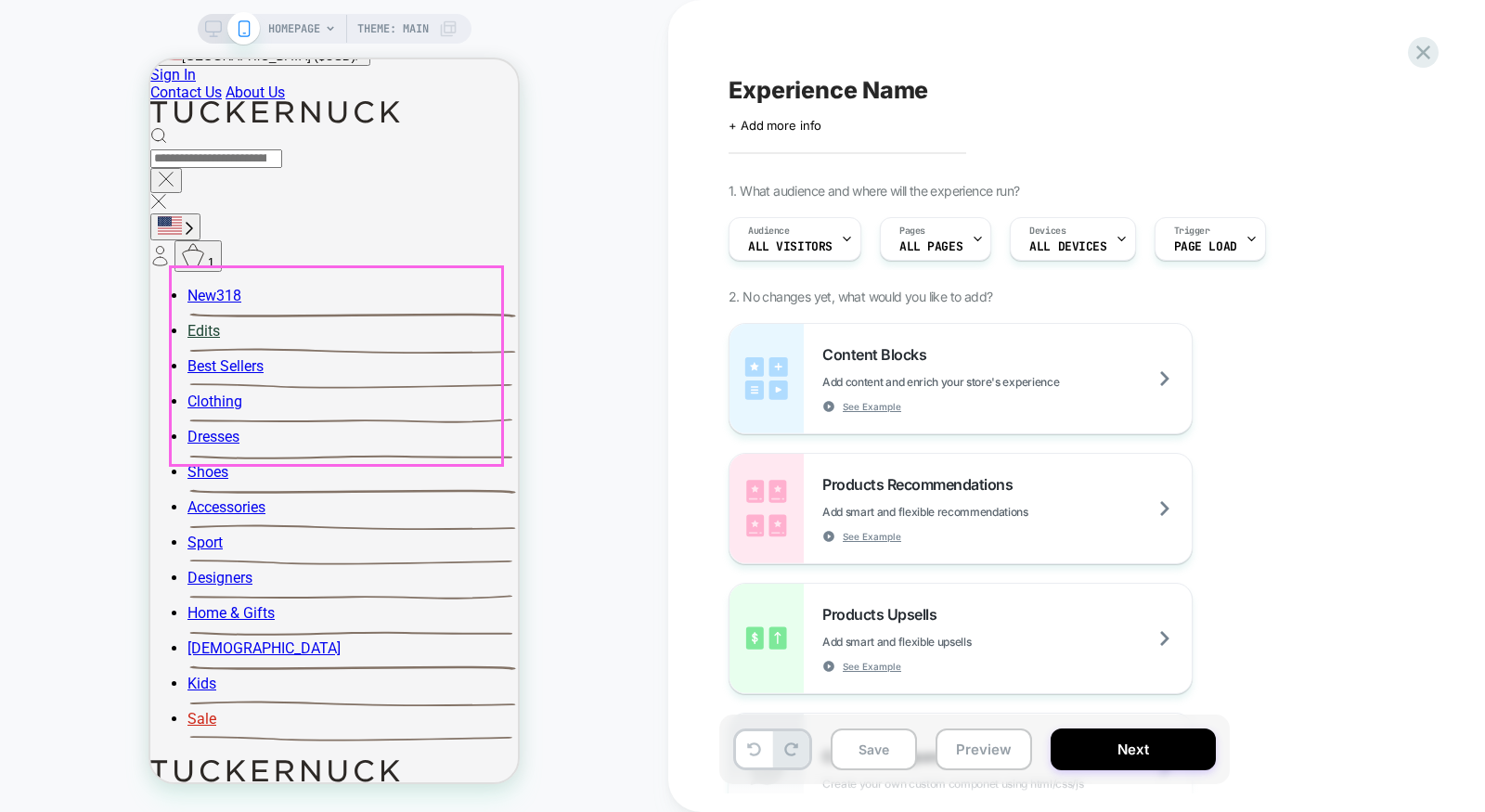 scroll, scrollTop: 241, scrollLeft: 0, axis: vertical 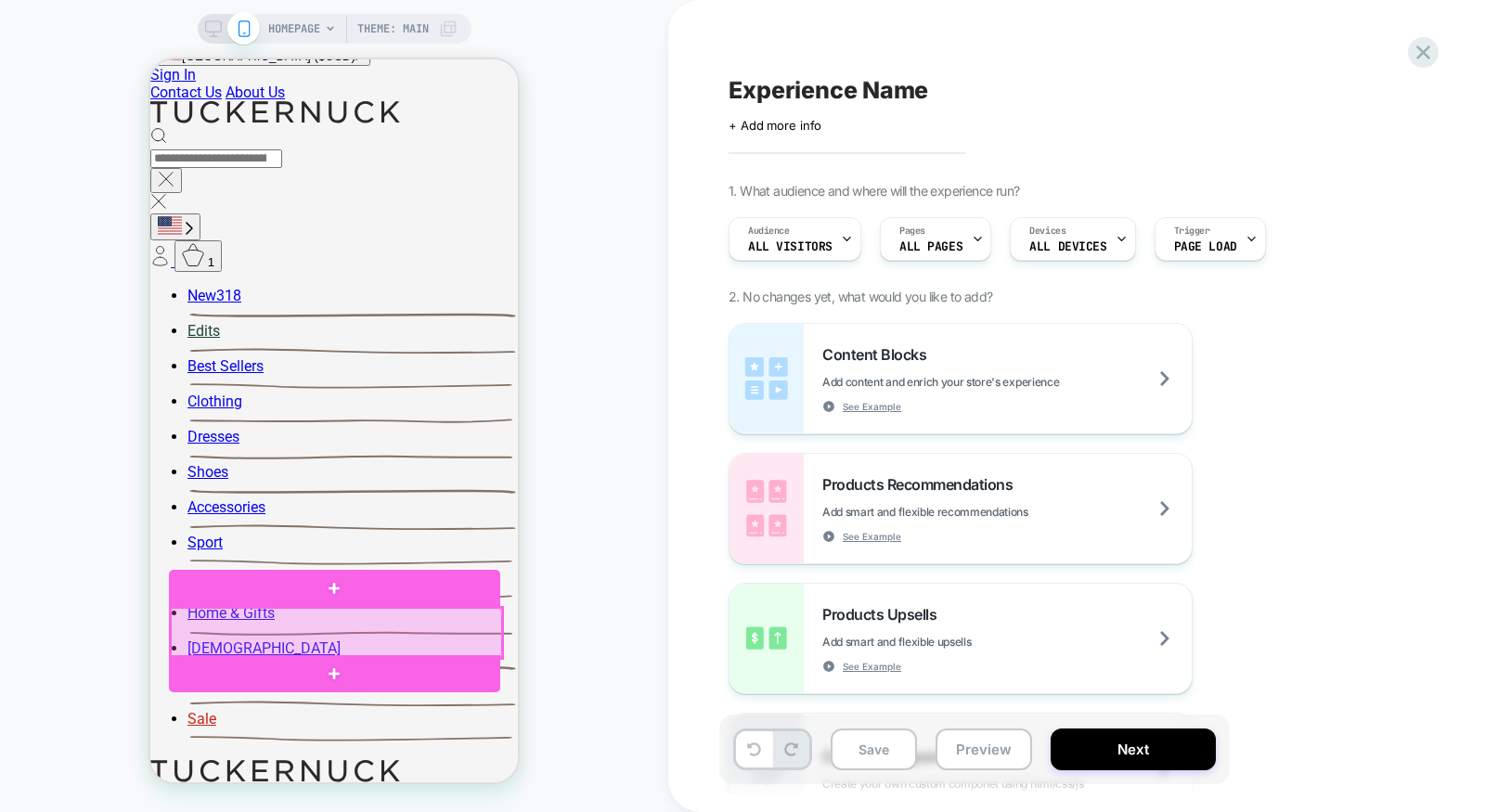 click at bounding box center (336, 633) 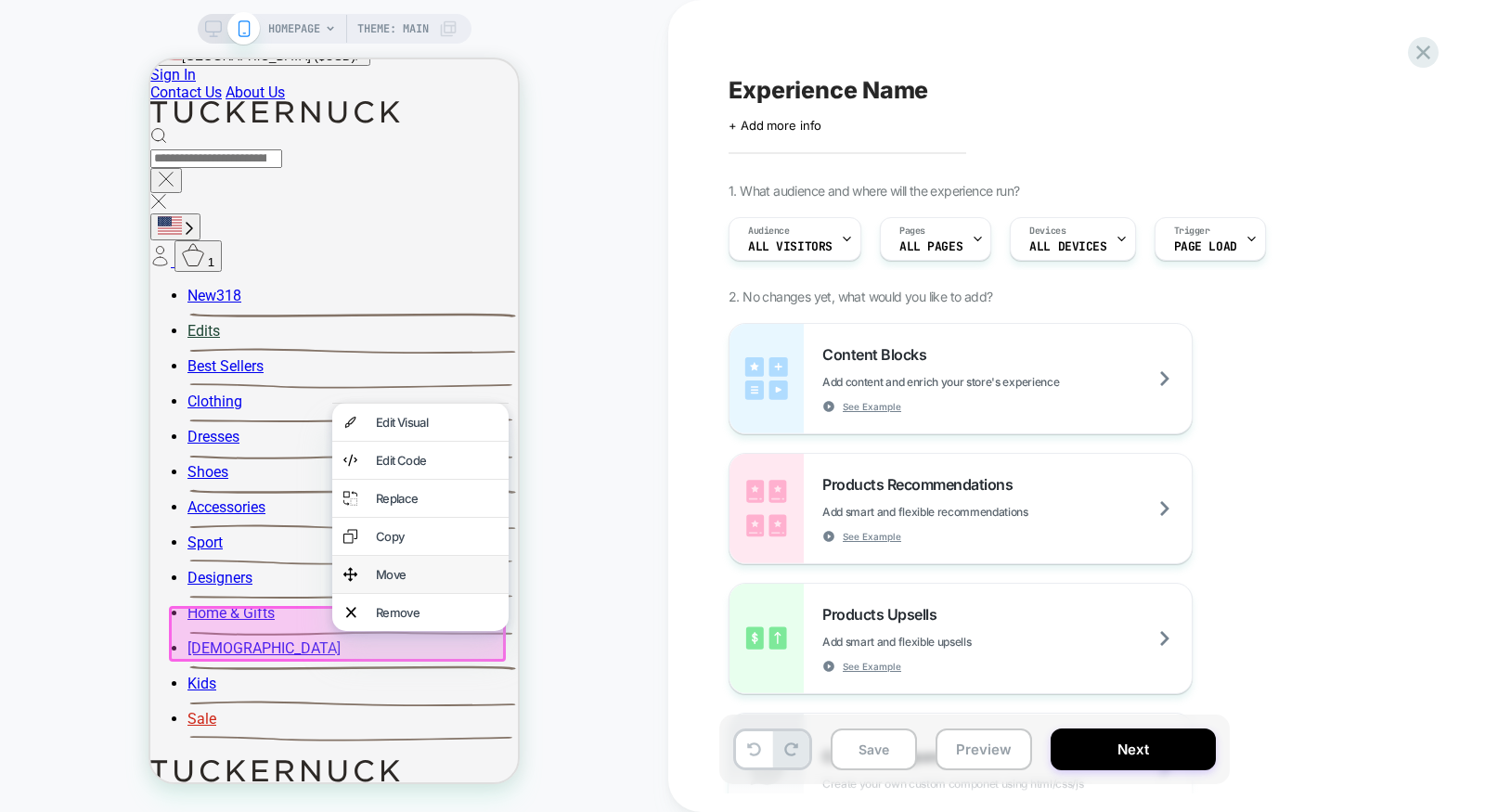 click on "Move" at bounding box center (436, 574) 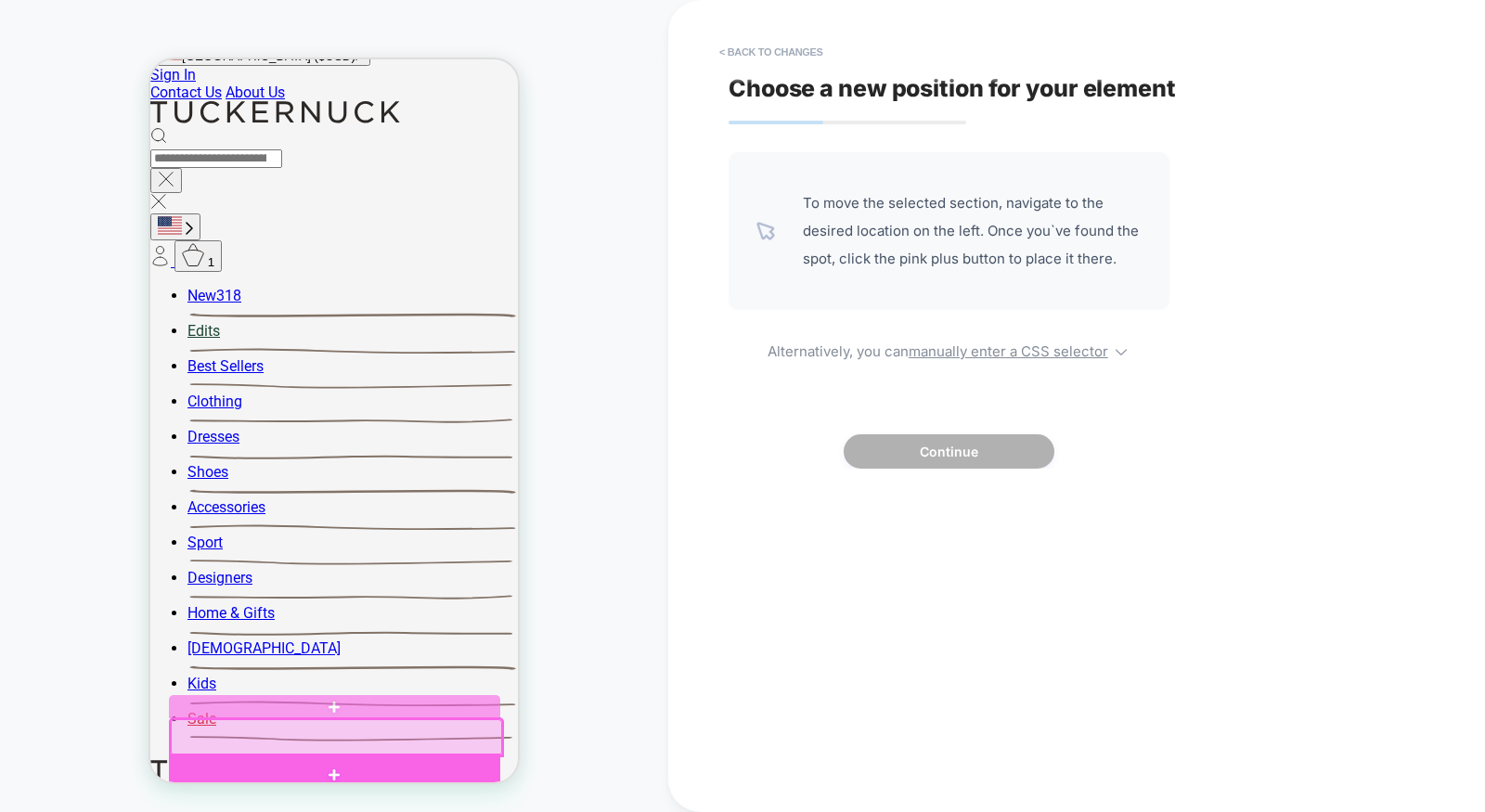 click at bounding box center (334, 776) 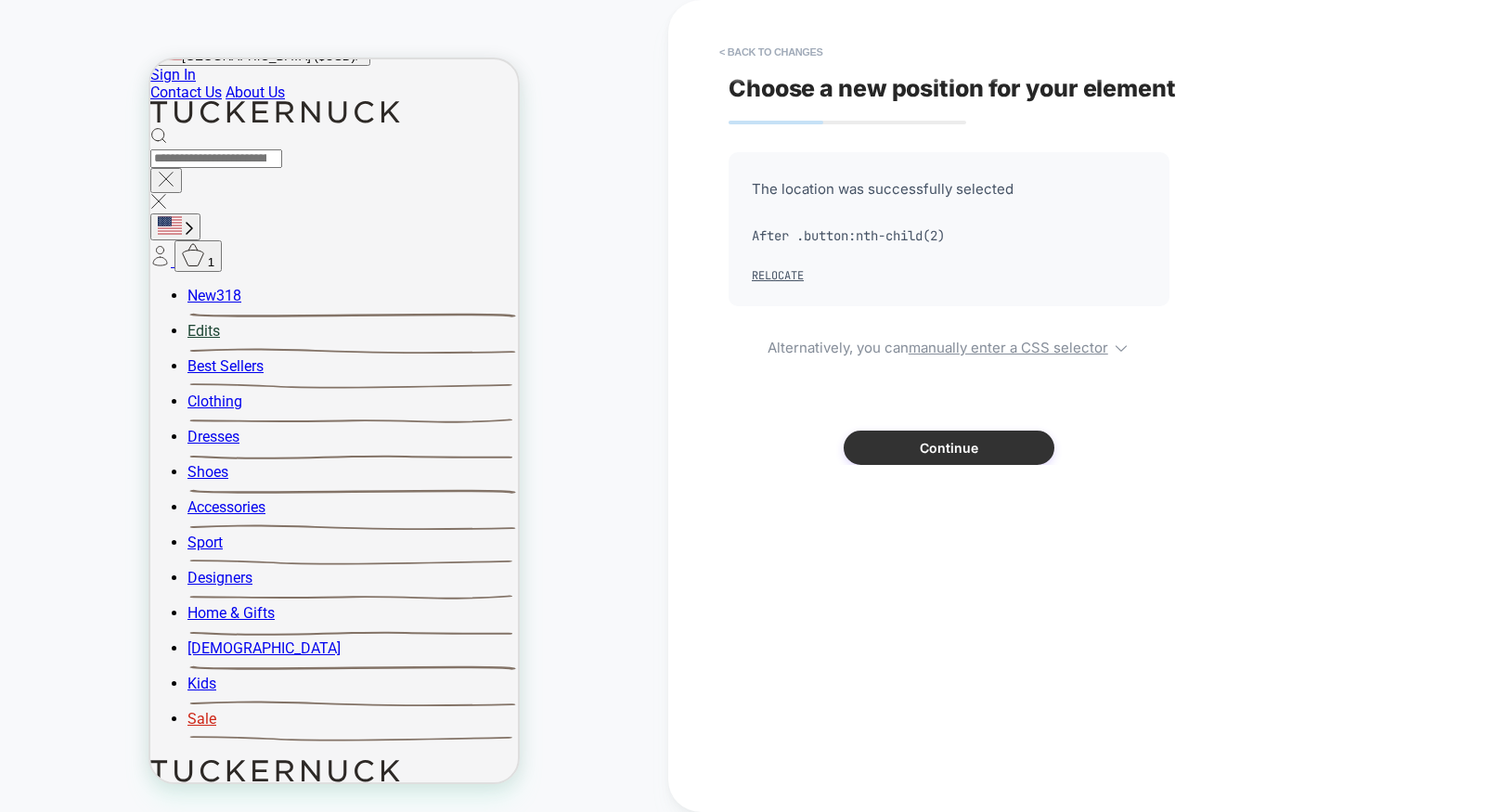 click on "Continue" at bounding box center [949, 447] 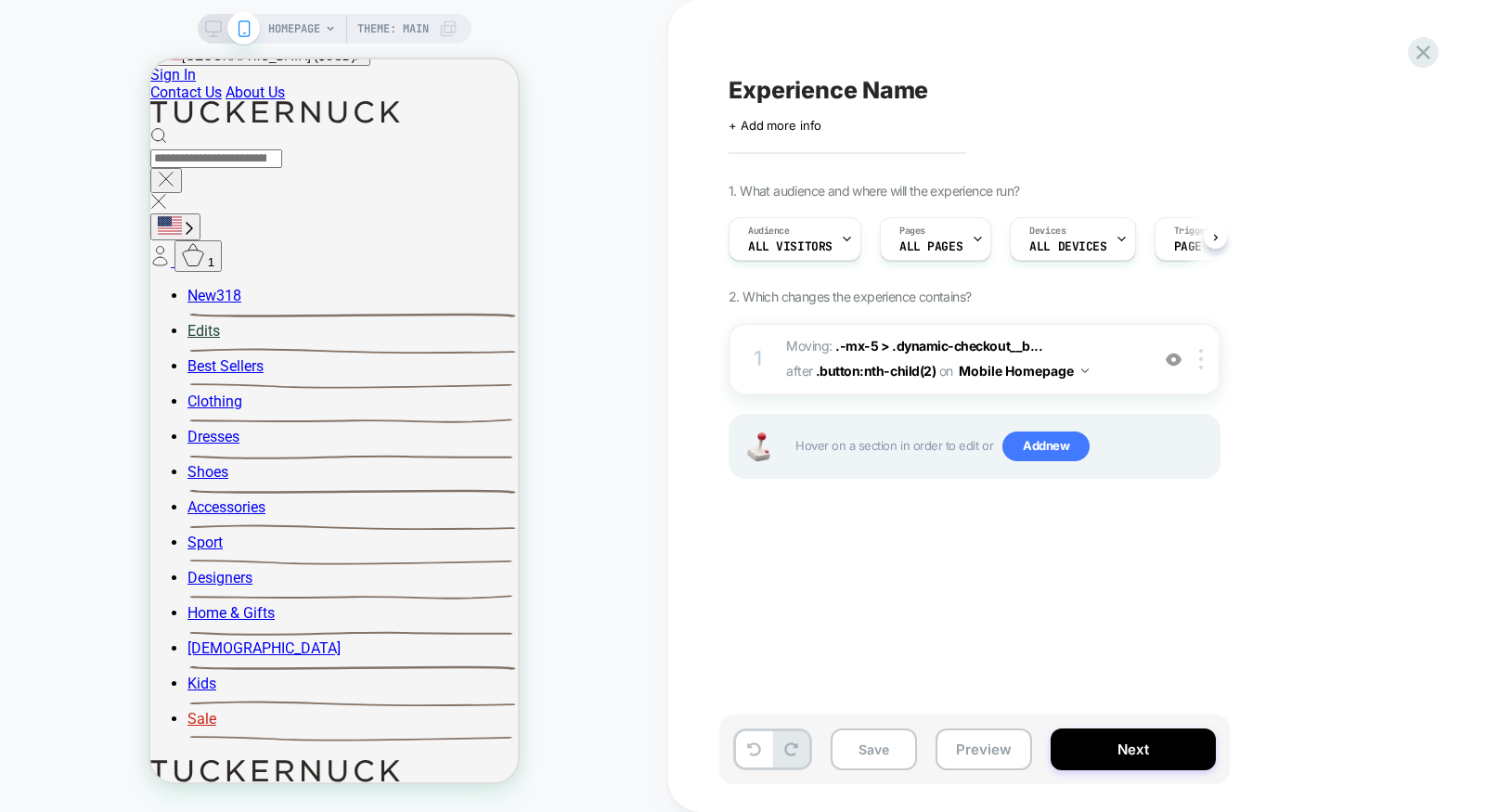 scroll, scrollTop: 0, scrollLeft: 1, axis: horizontal 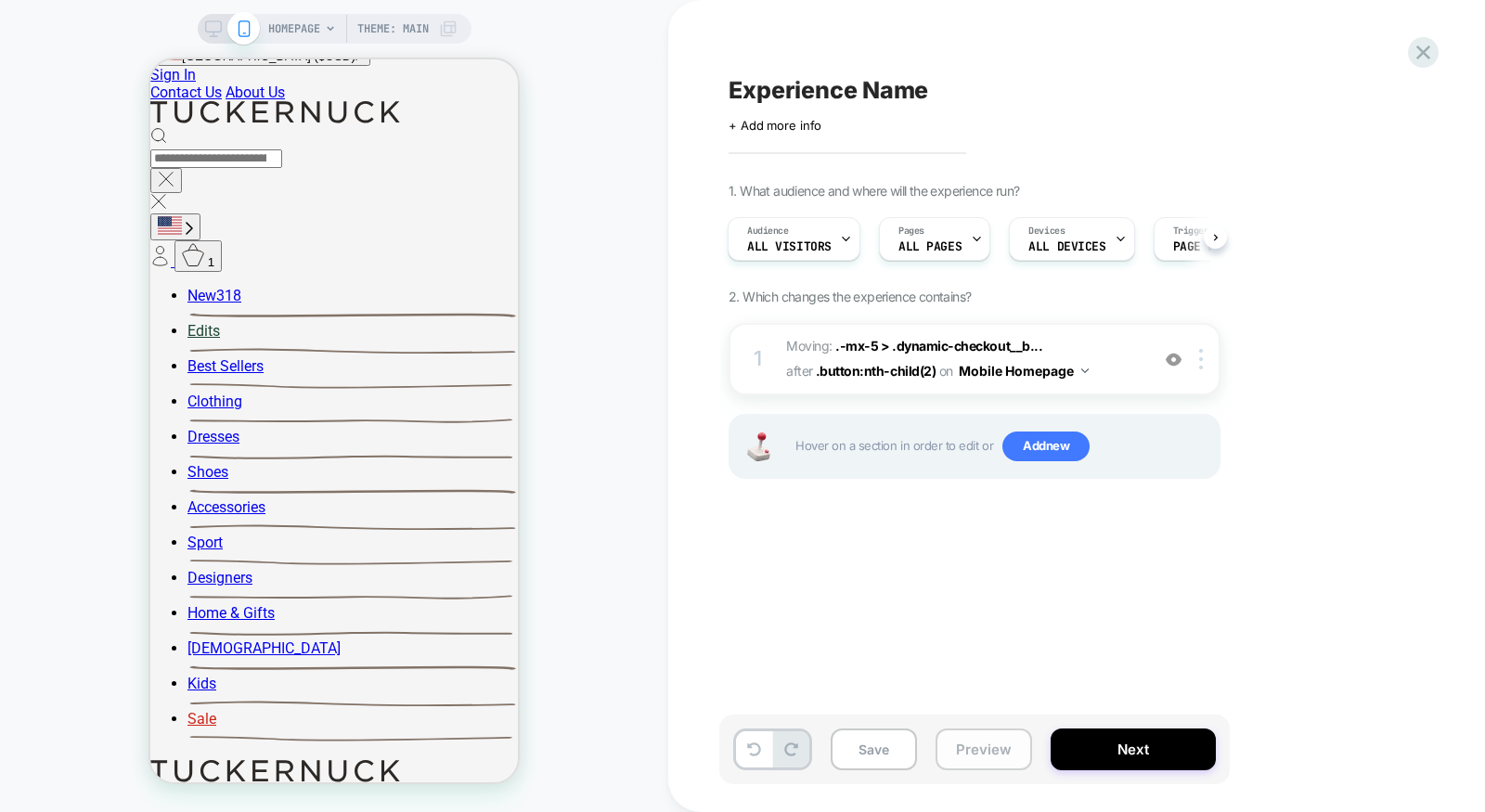 click on "Preview" at bounding box center [984, 749] 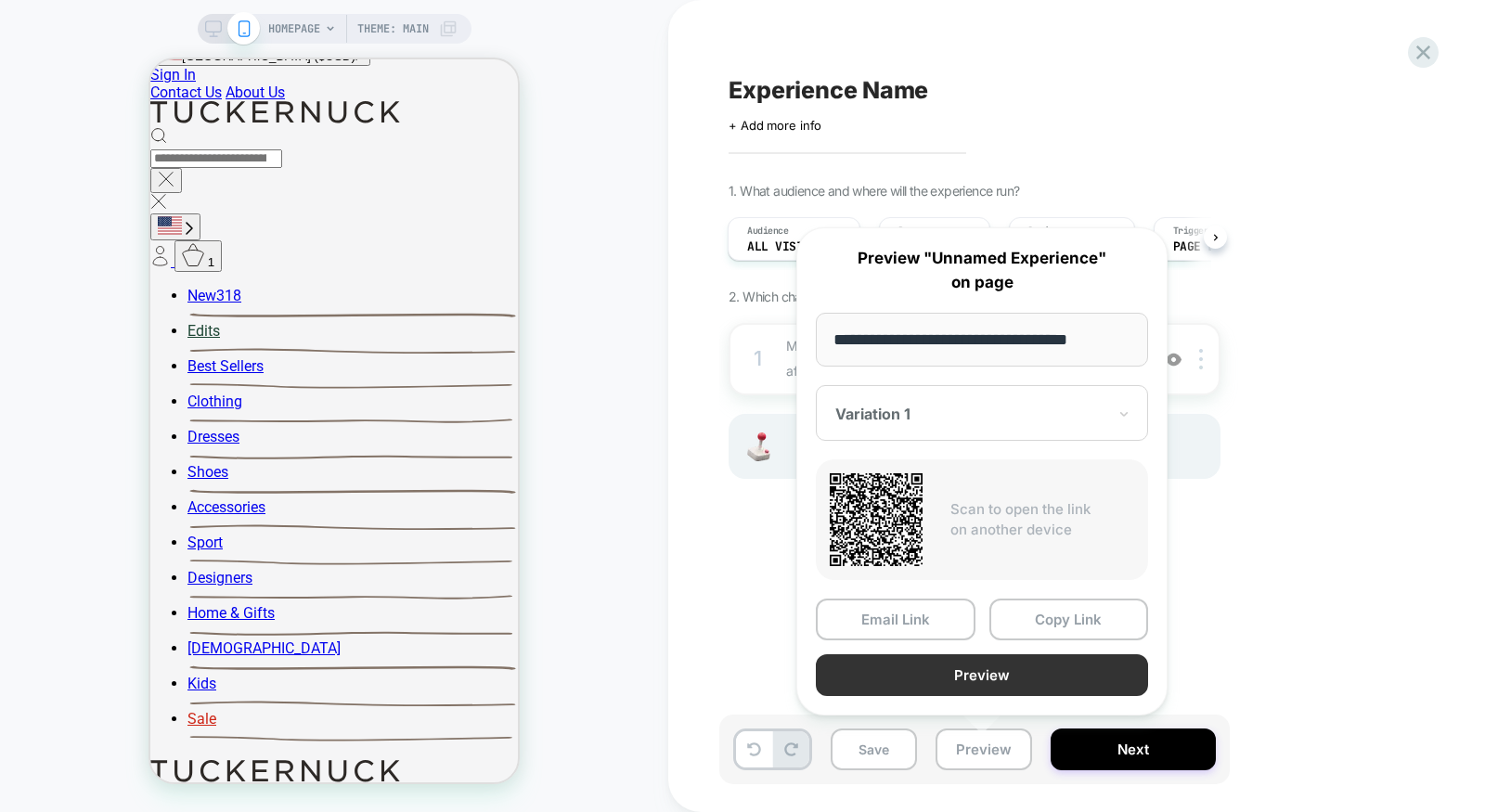 click on "Preview" at bounding box center [982, 675] 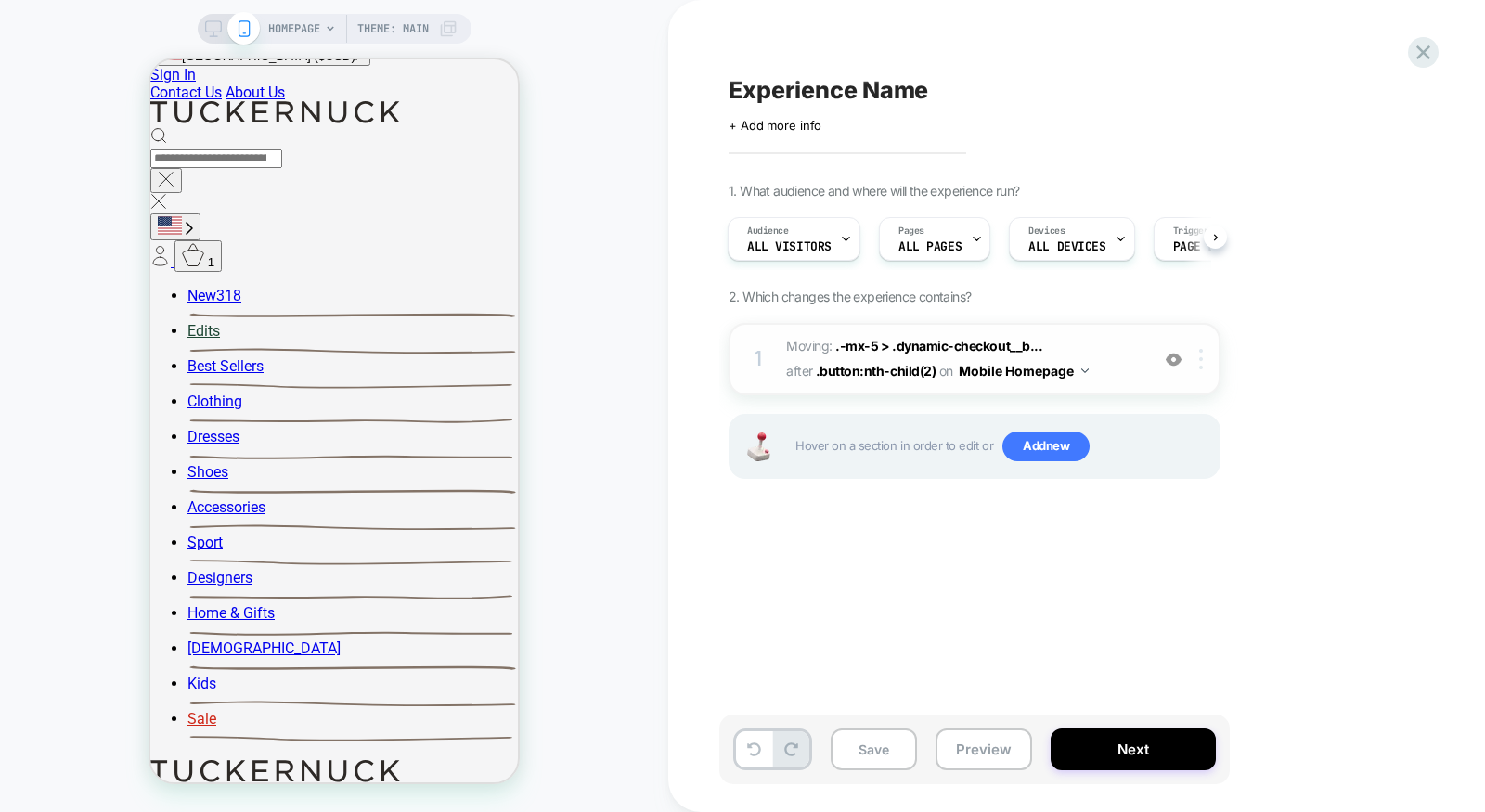 click at bounding box center (1204, 359) 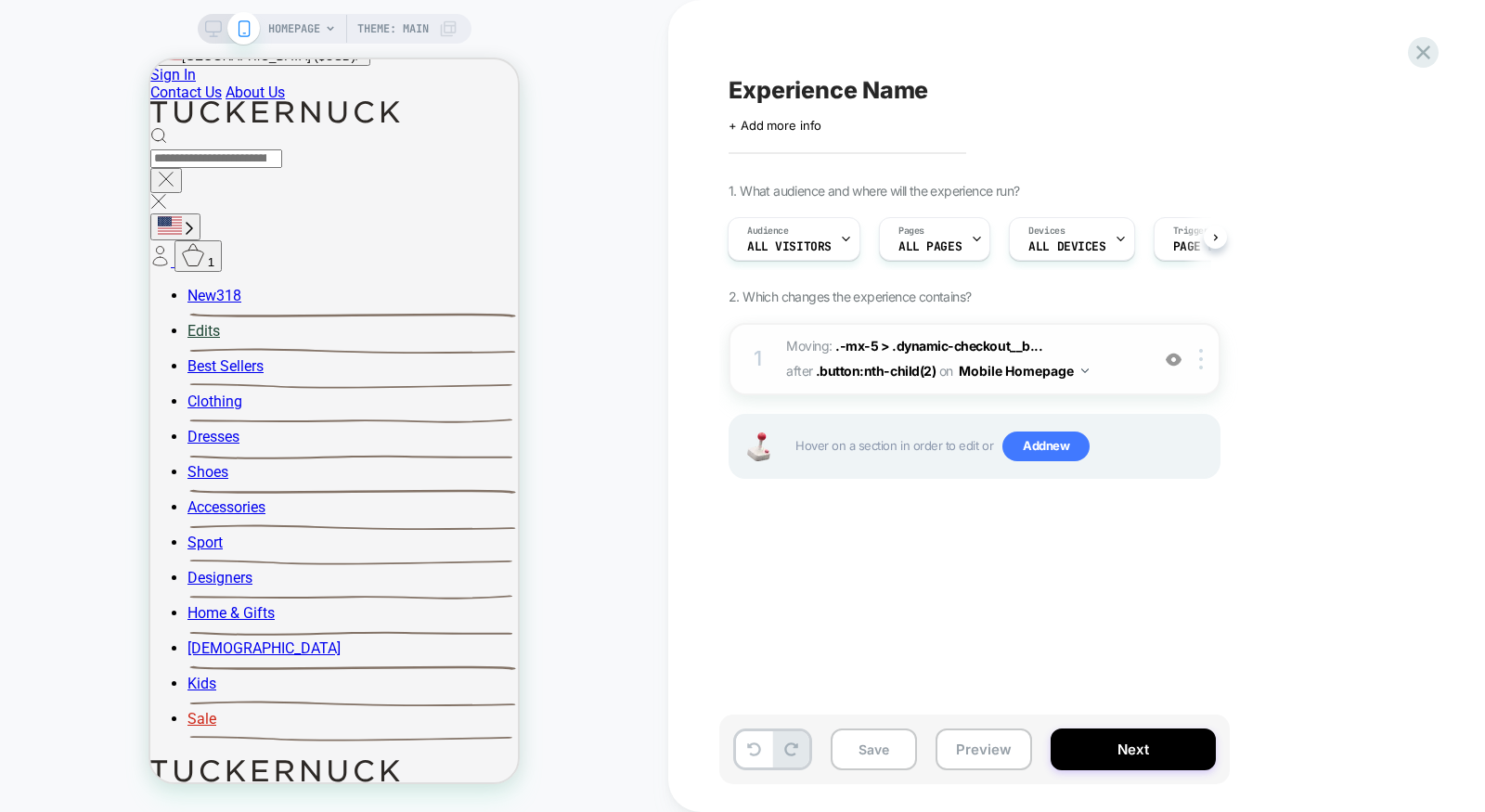 click on "Mobile Homepage" at bounding box center [1024, 370] 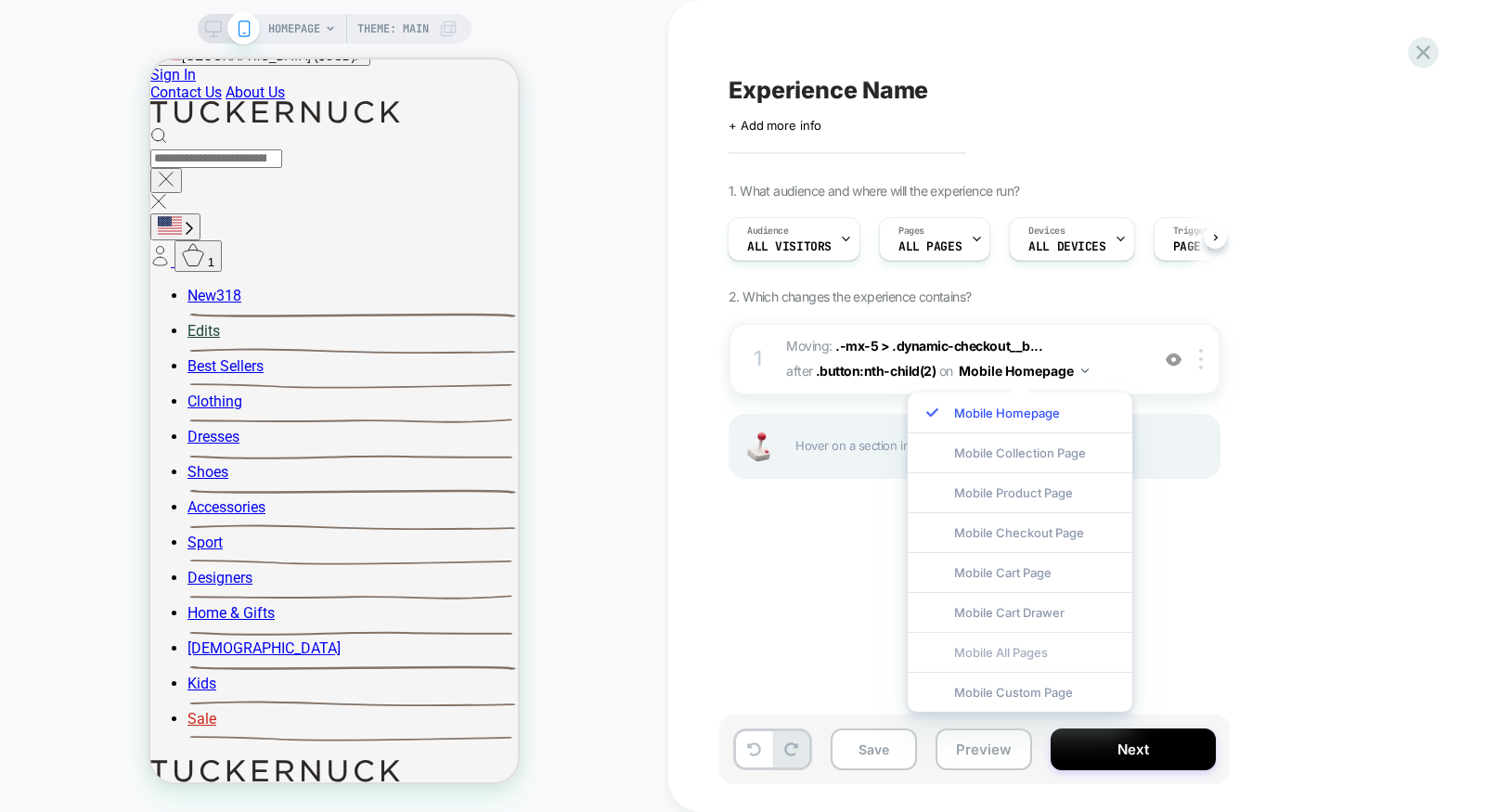 click on "Mobile       All Pages" at bounding box center (1020, 651) 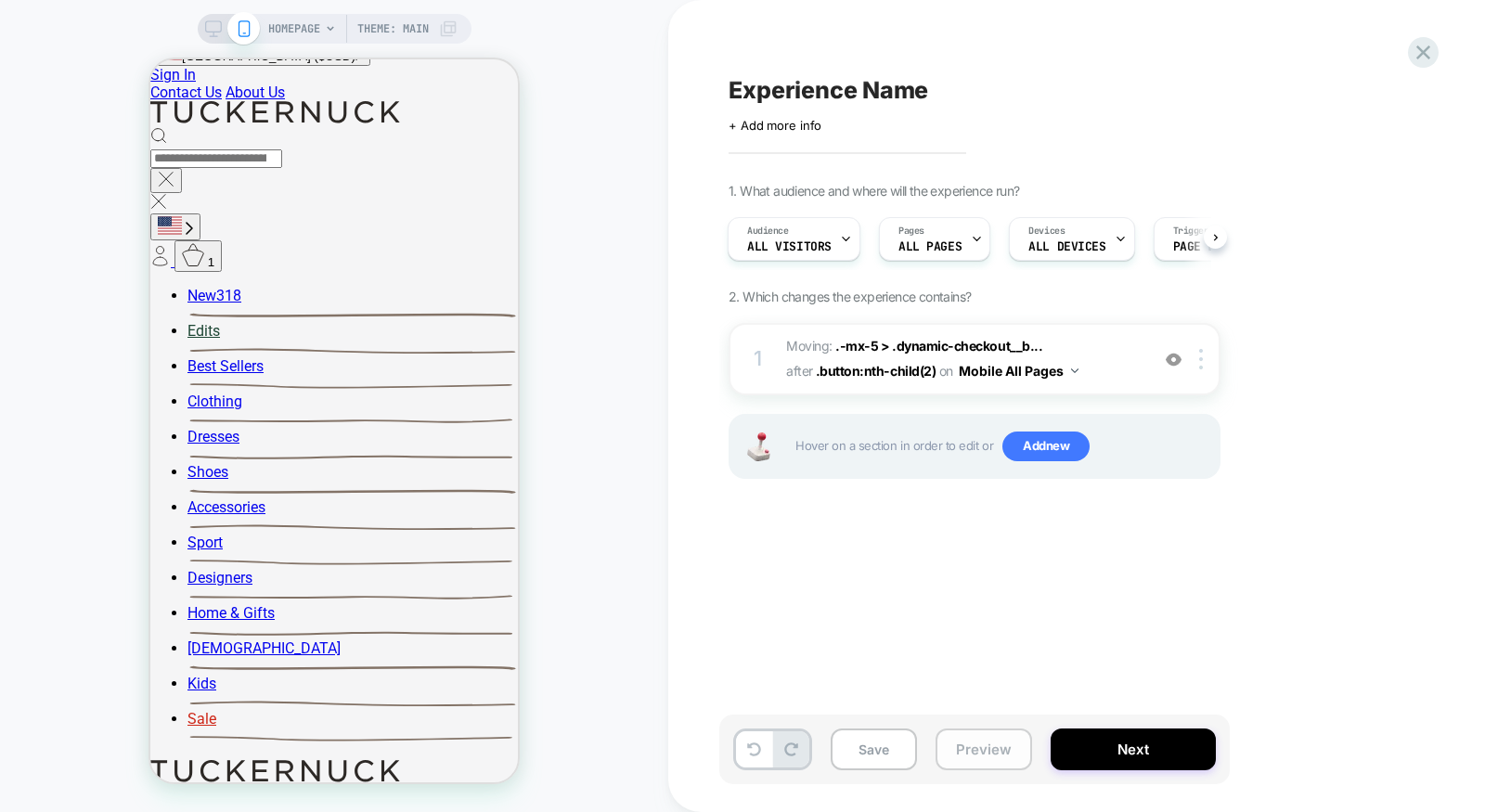 click on "Preview" at bounding box center [984, 749] 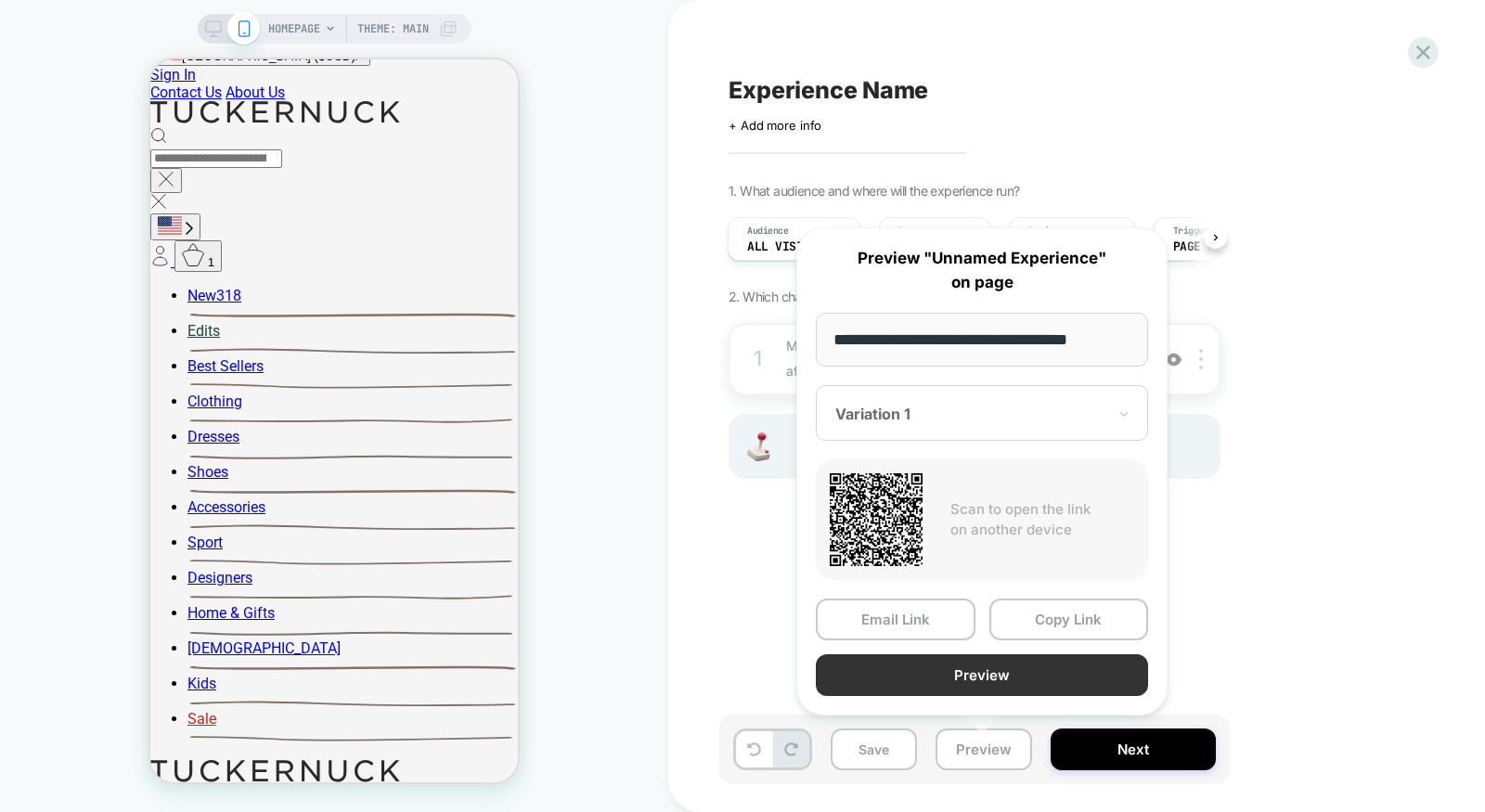 click on "Preview" at bounding box center [982, 675] 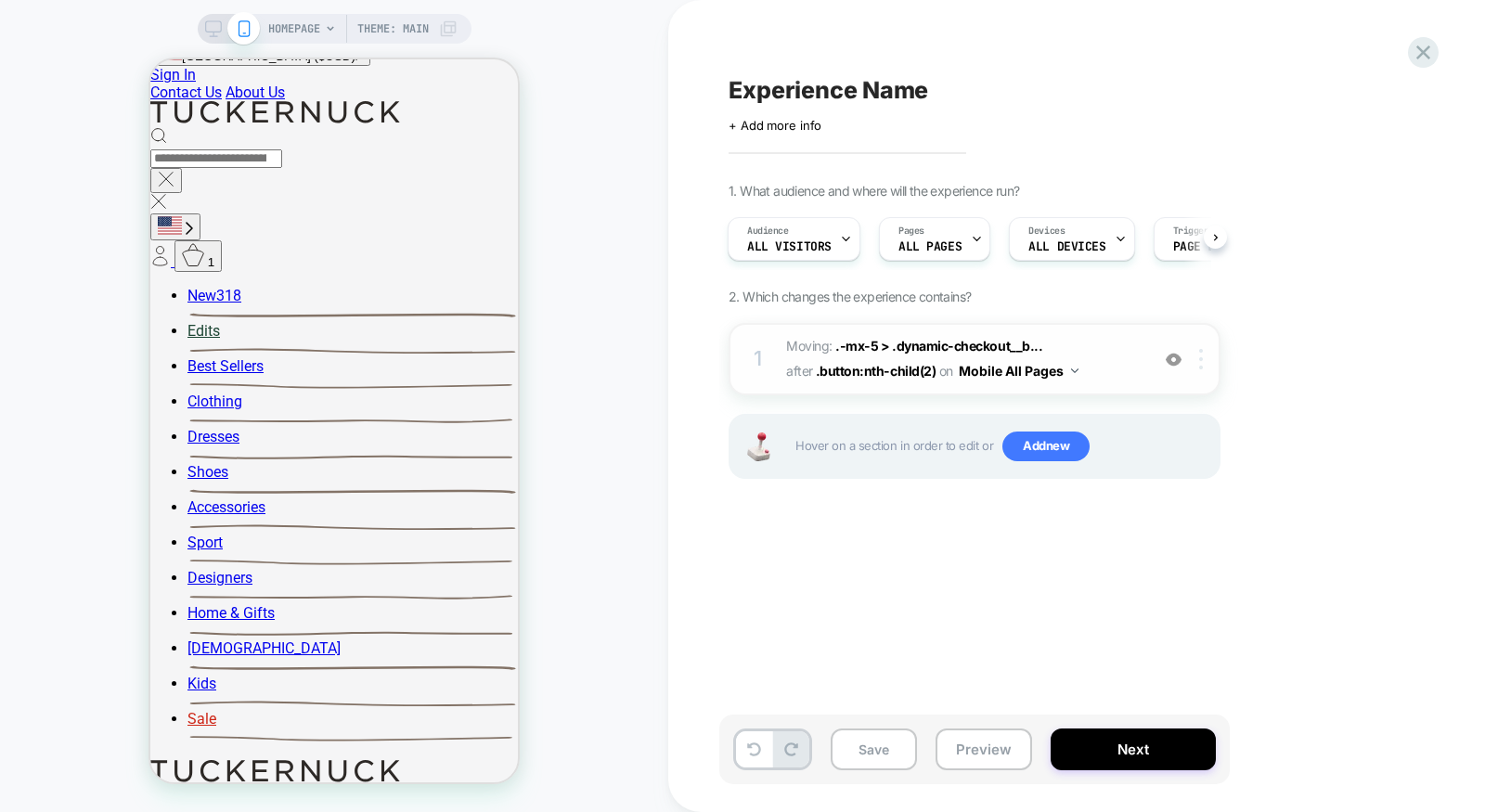 click at bounding box center (1204, 359) 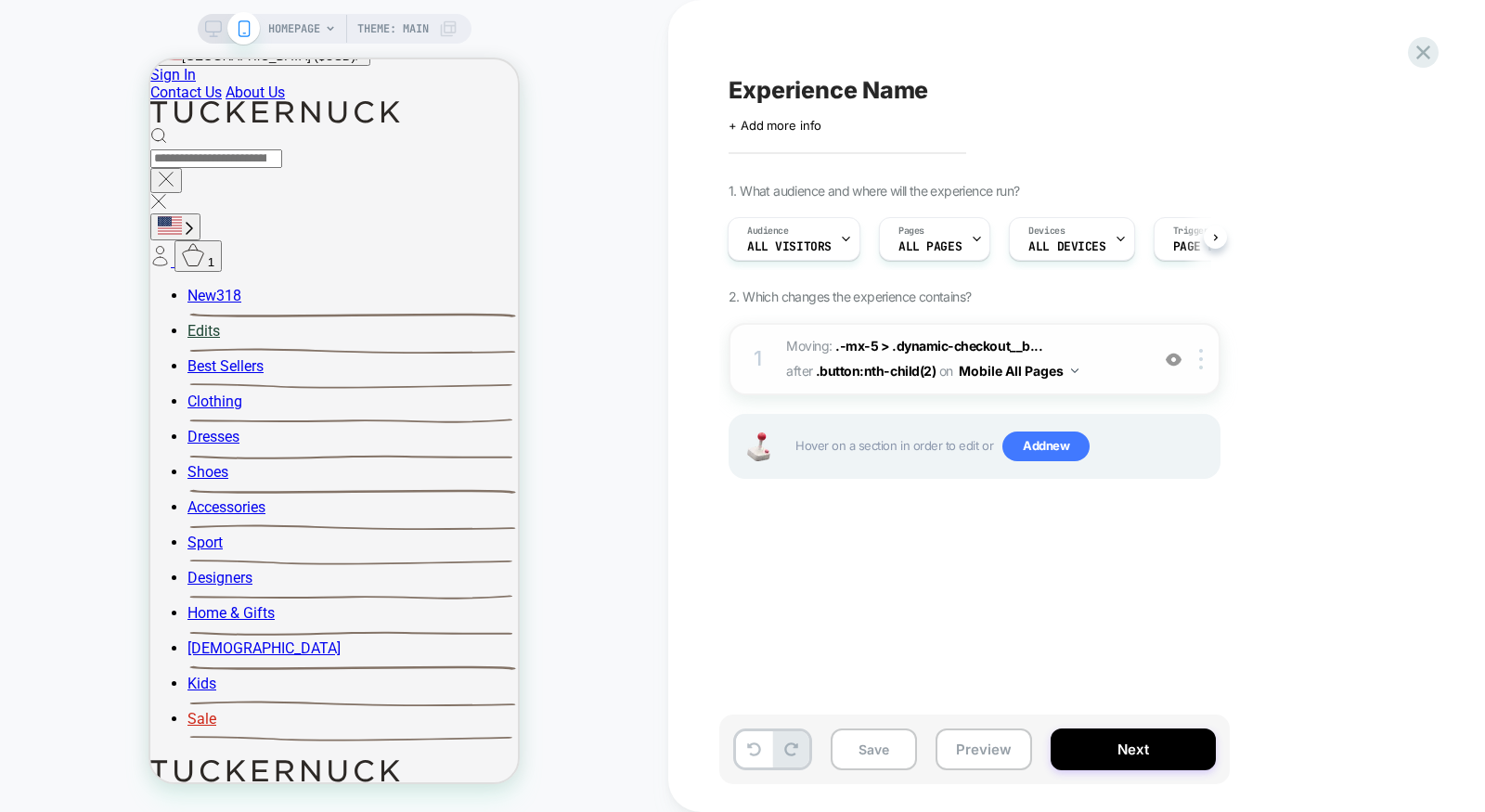 click on "Moving:   .-mx-5 > .dynamic-checkout__b... .-mx-5 > .dynamic-checkout__buttons   after .button:nth-child(2) .button:nth-child(2)   on Mobile All Pages" at bounding box center (962, 359) 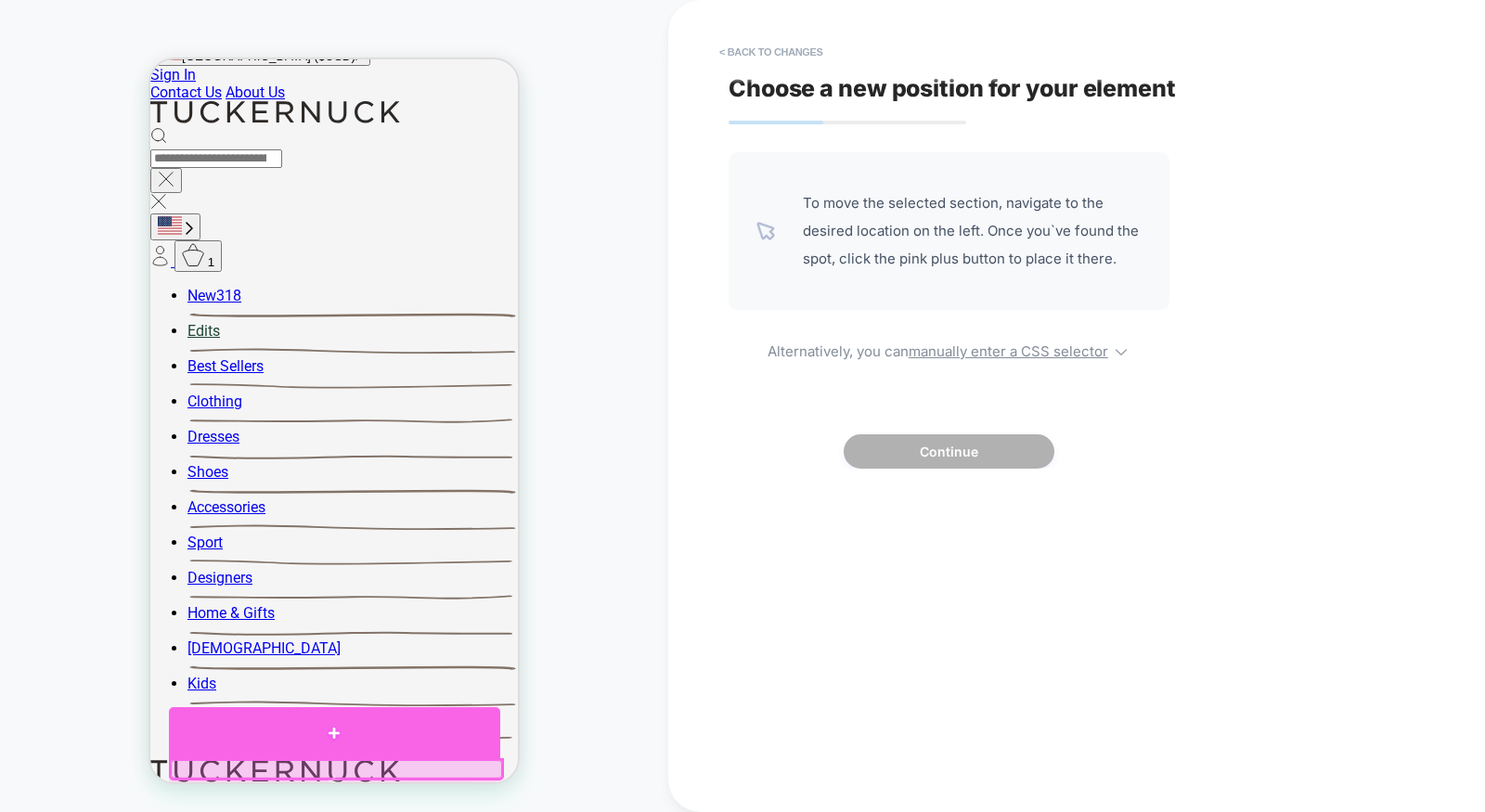 click at bounding box center [334, 733] 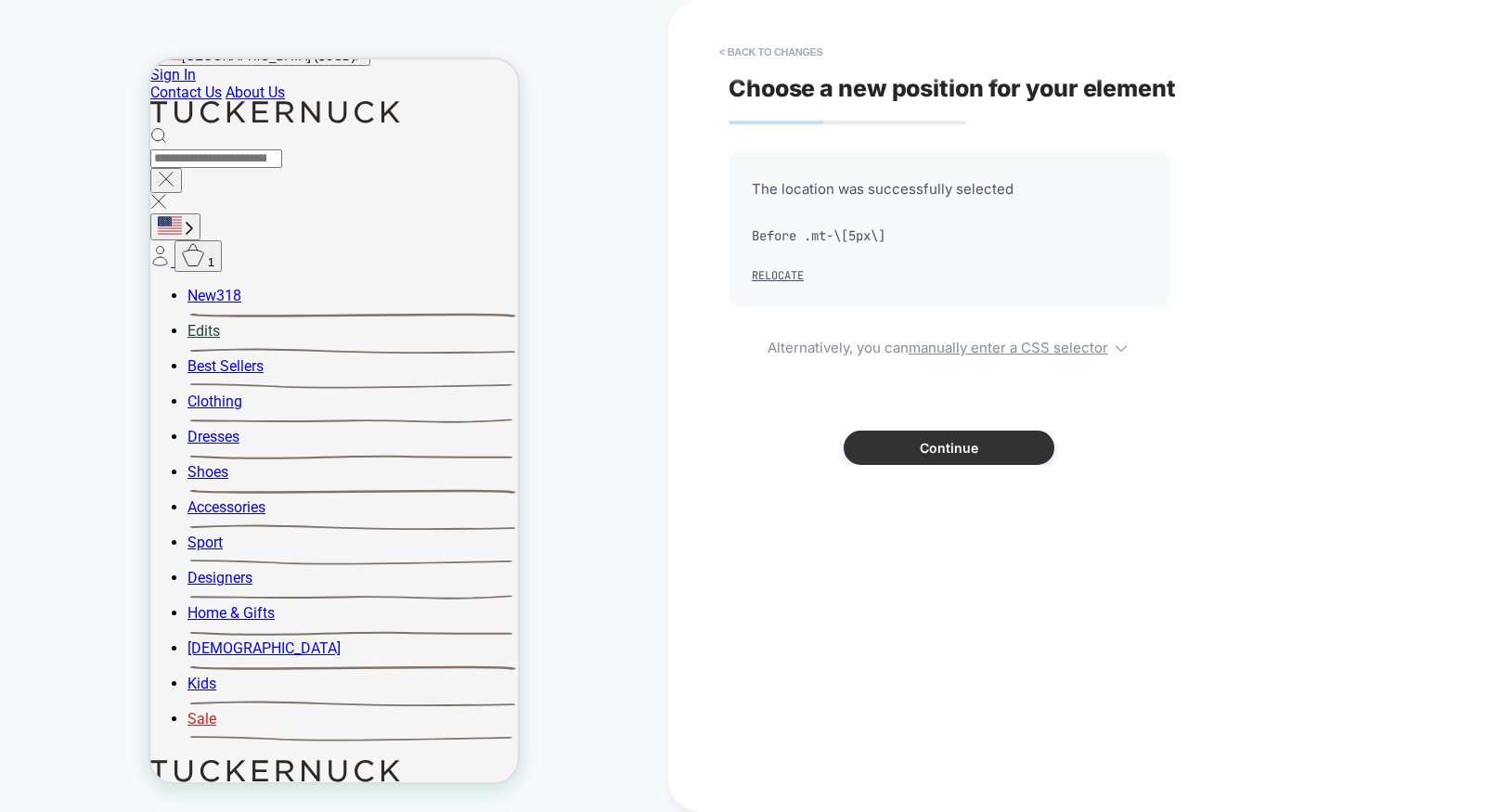 click on "Continue" at bounding box center (949, 447) 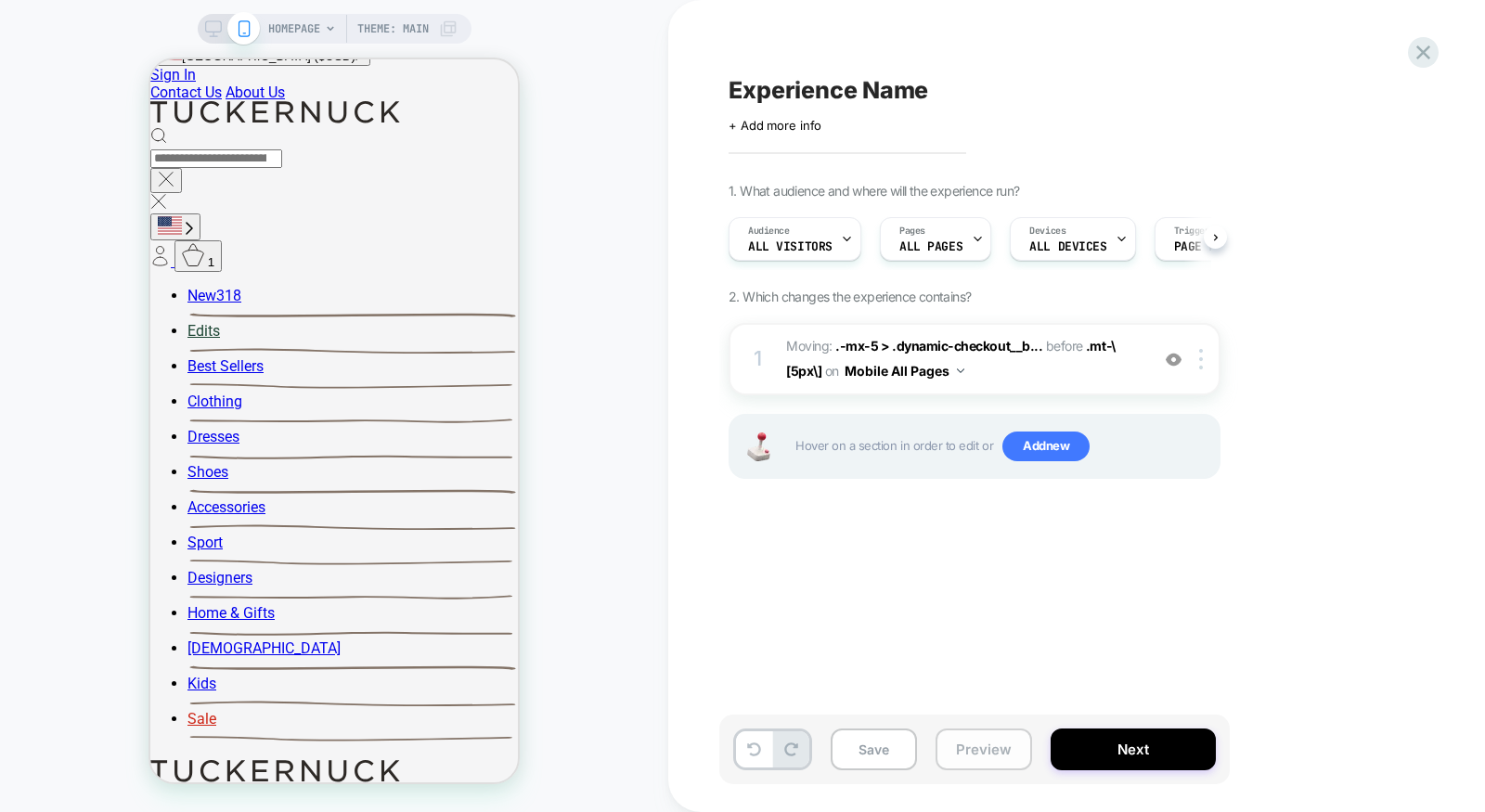 click on "Preview" at bounding box center (984, 749) 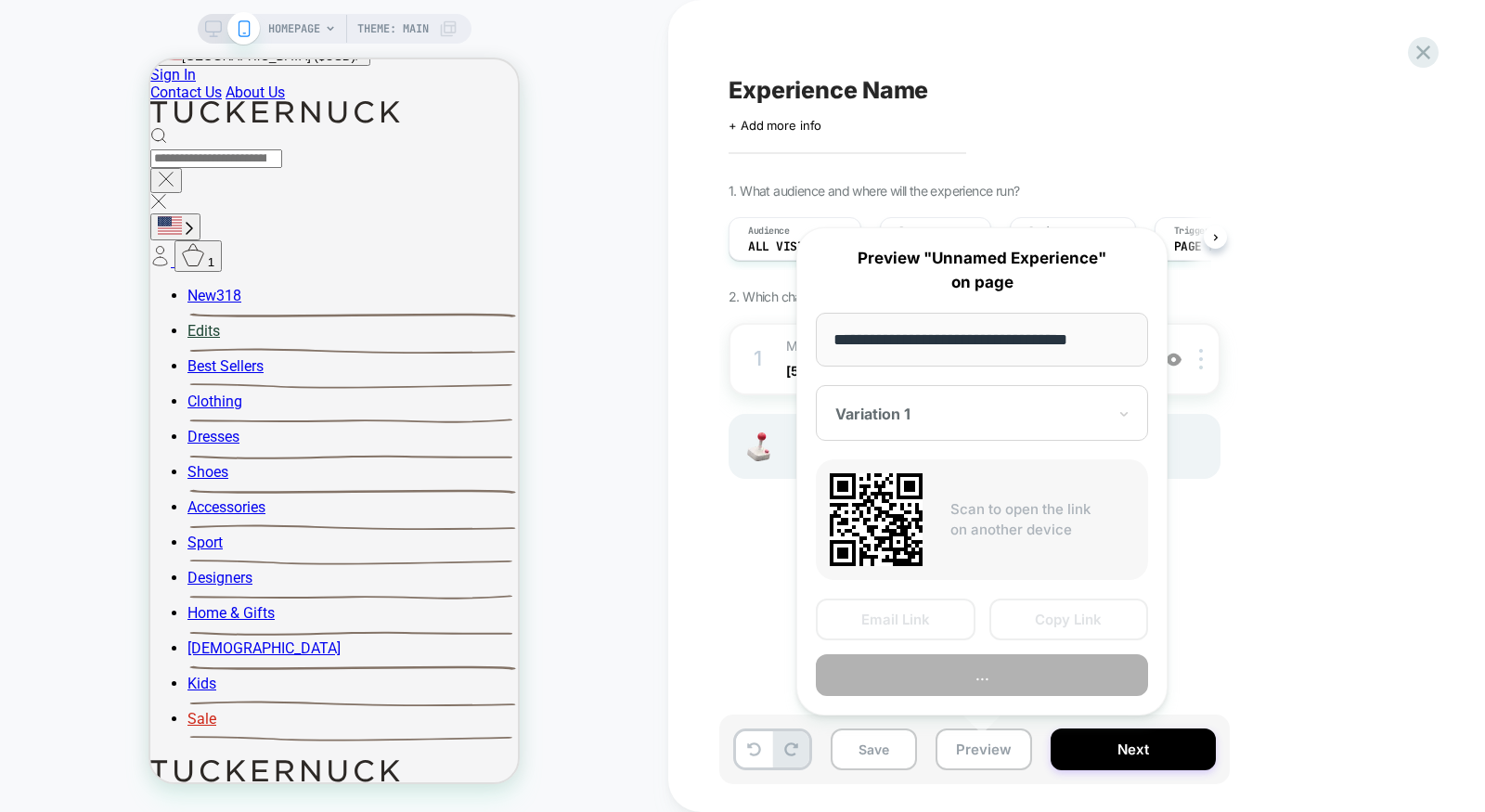 scroll, scrollTop: 0, scrollLeft: 1, axis: horizontal 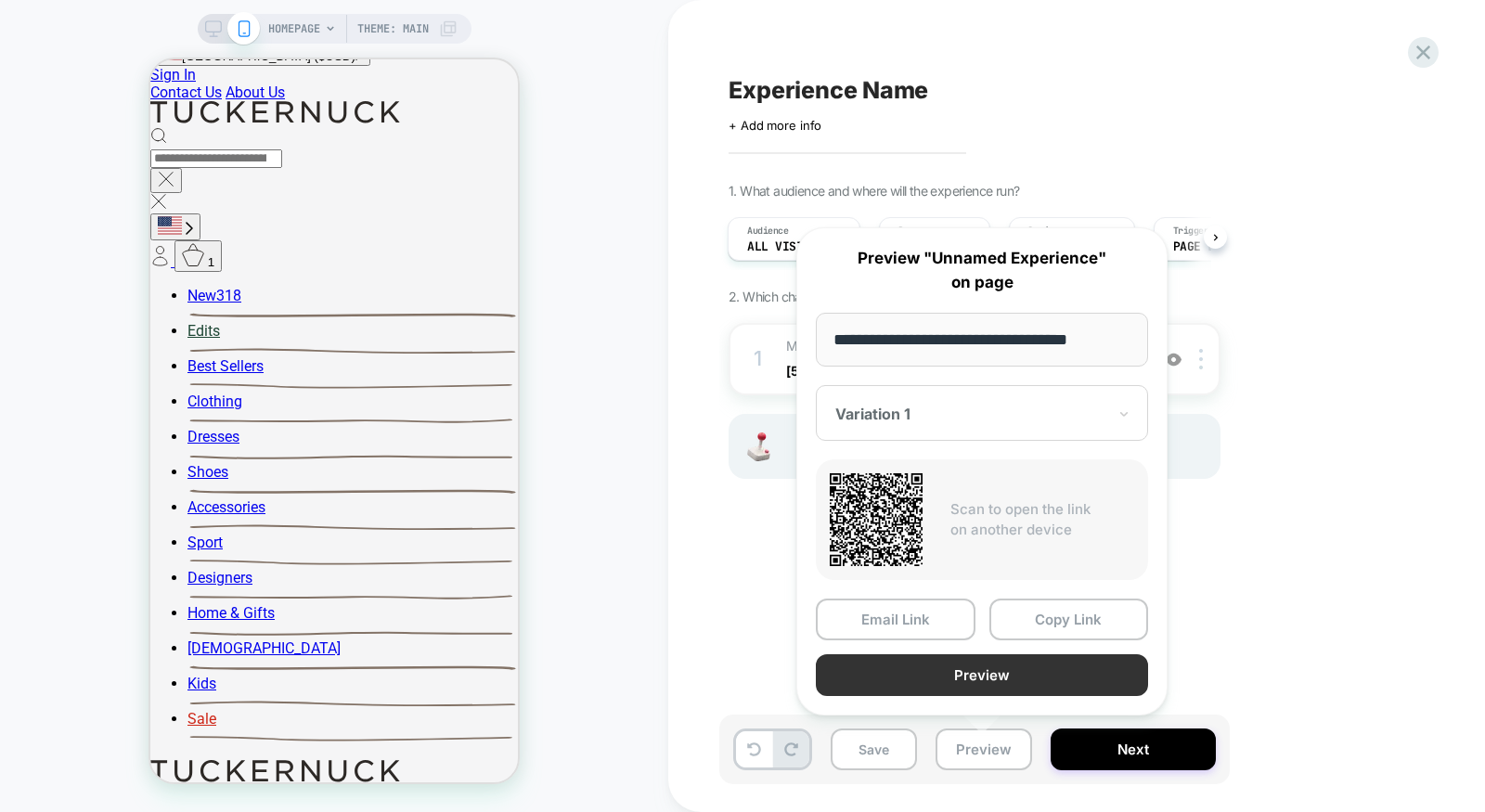click on "Preview" at bounding box center (982, 675) 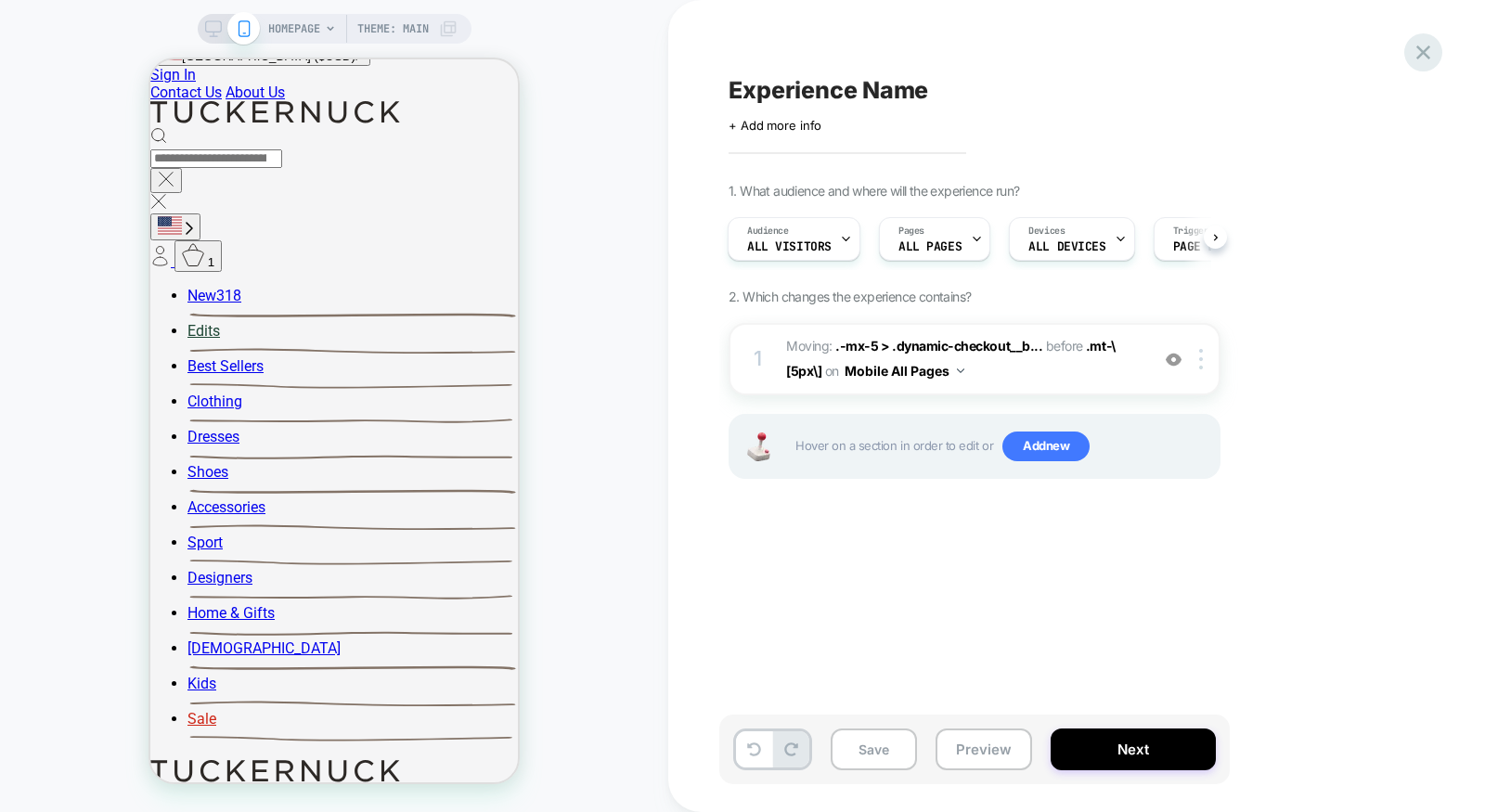 click 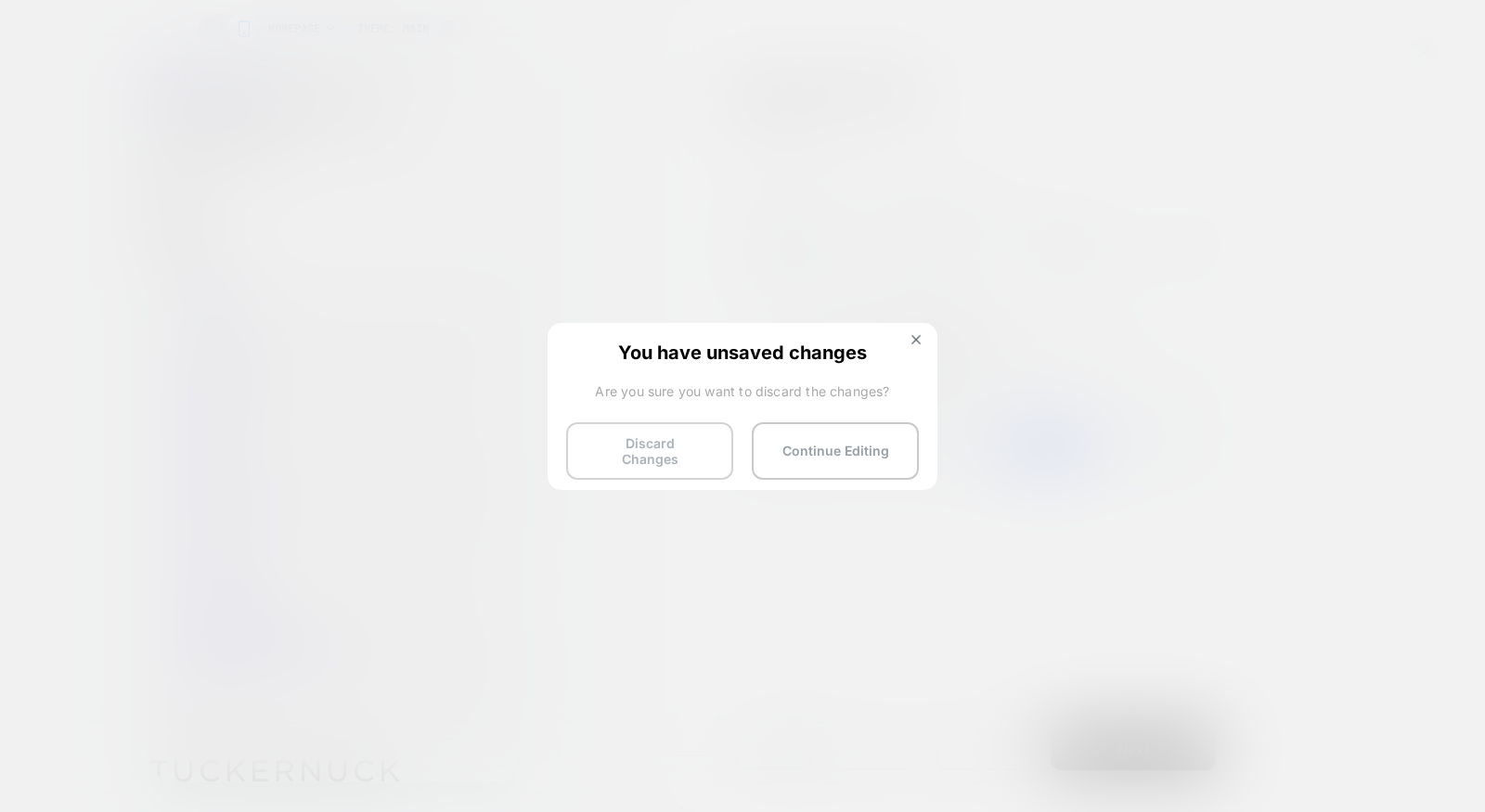 click on "Discard Changes" at bounding box center [650, 451] 